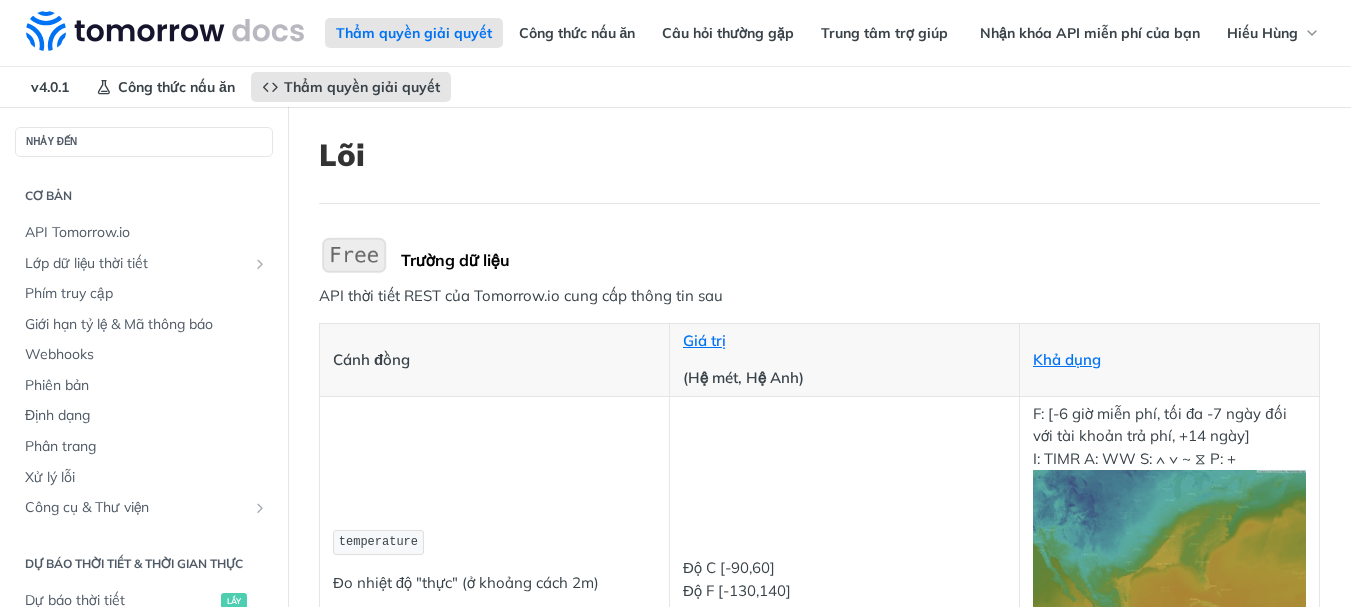 scroll, scrollTop: 0, scrollLeft: 0, axis: both 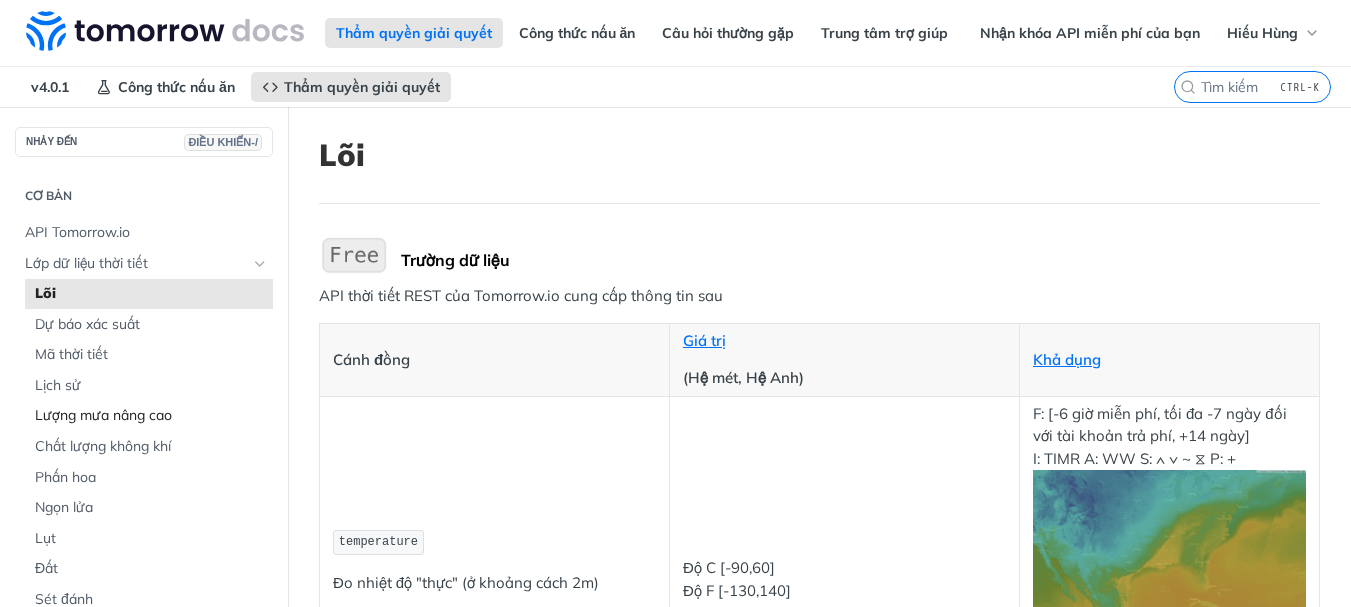 click on "Lượng mưa nâng cao" at bounding box center [103, 415] 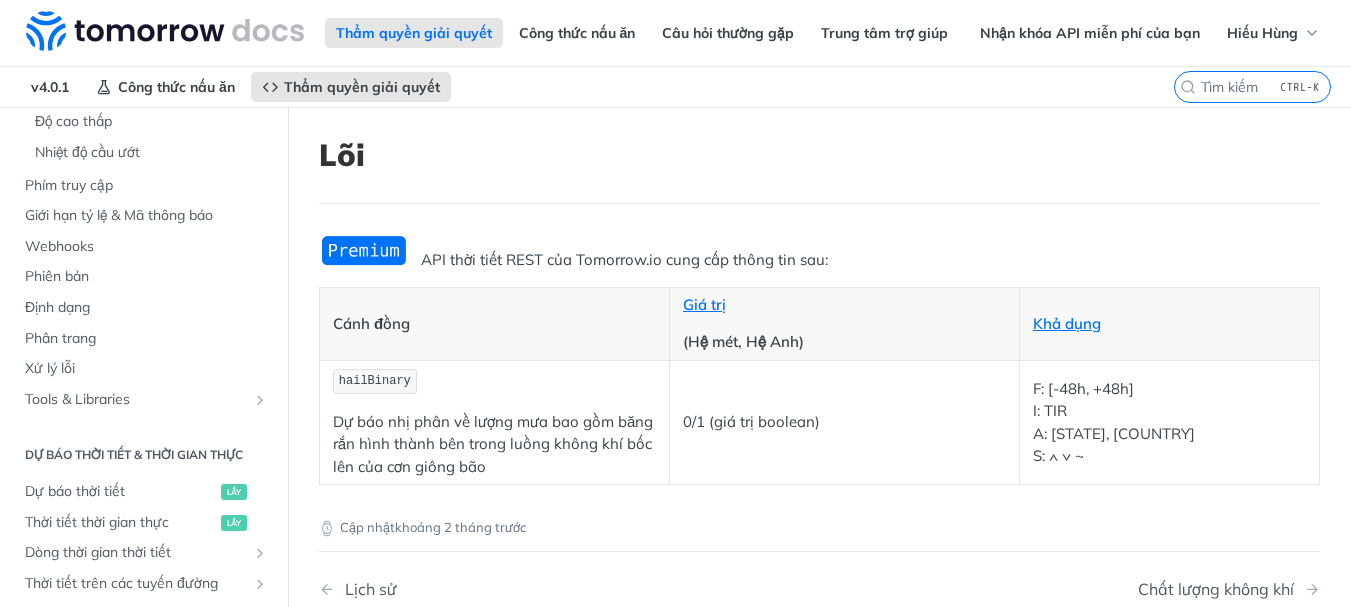 scroll, scrollTop: 0, scrollLeft: 0, axis: both 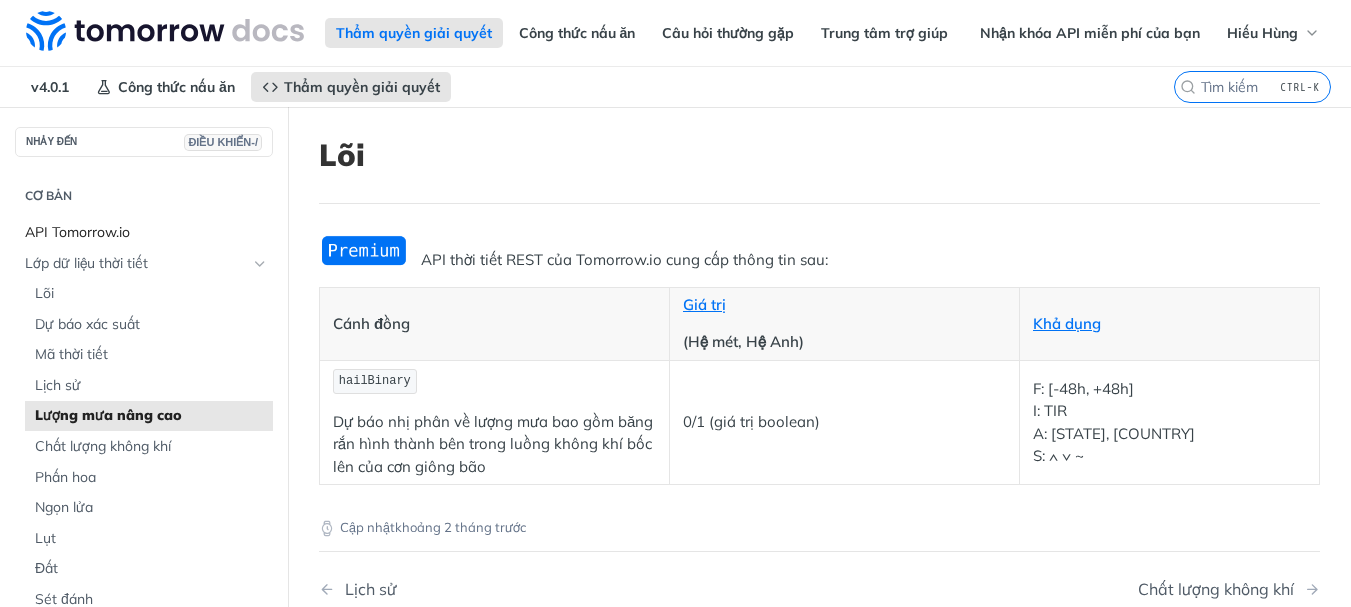 click on "API Tomorrow.io" at bounding box center [77, 232] 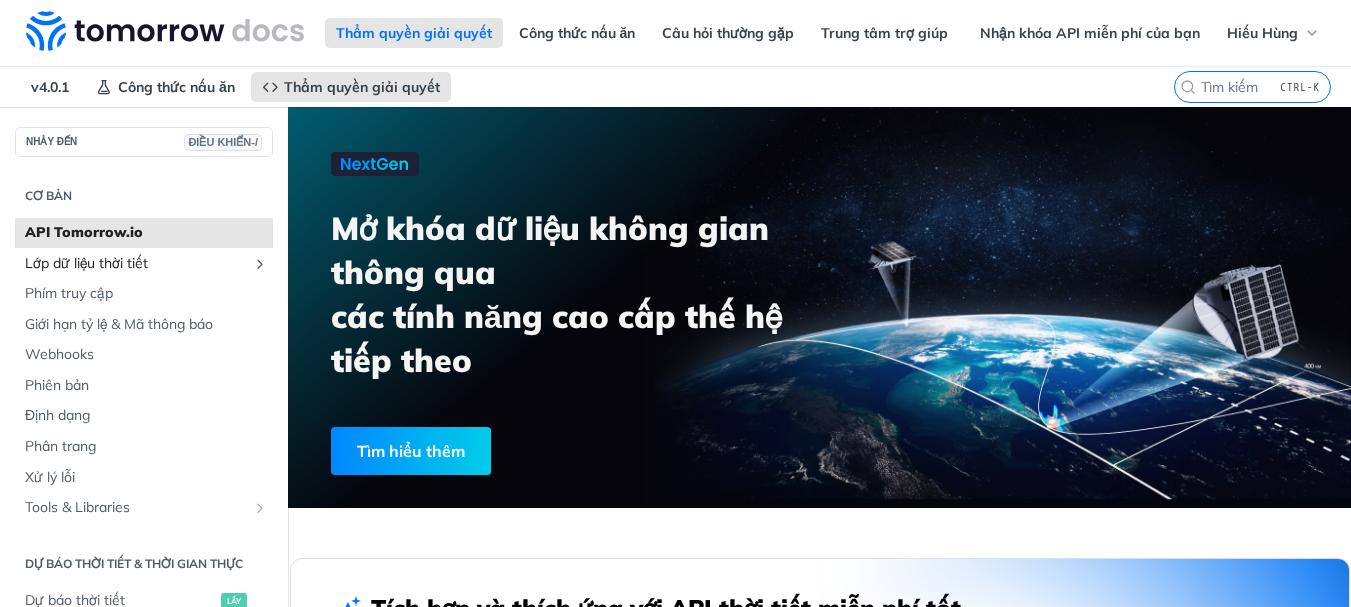 click on "Lớp dữ liệu thời tiết" at bounding box center [86, 263] 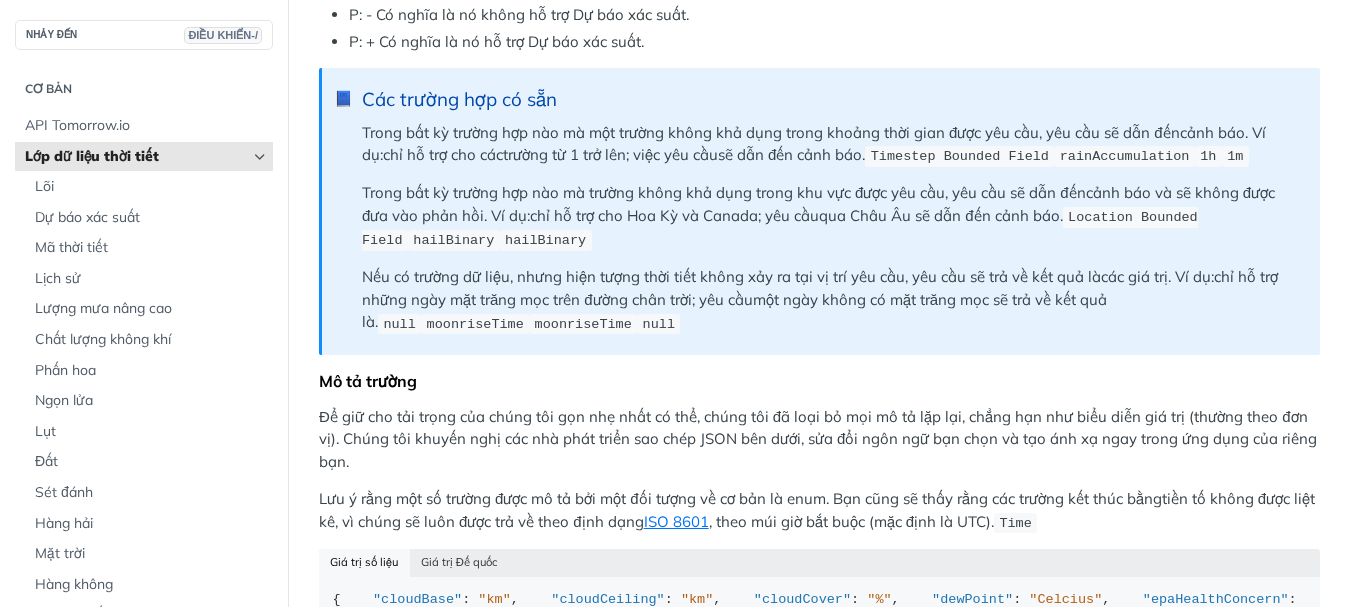 scroll, scrollTop: 2400, scrollLeft: 0, axis: vertical 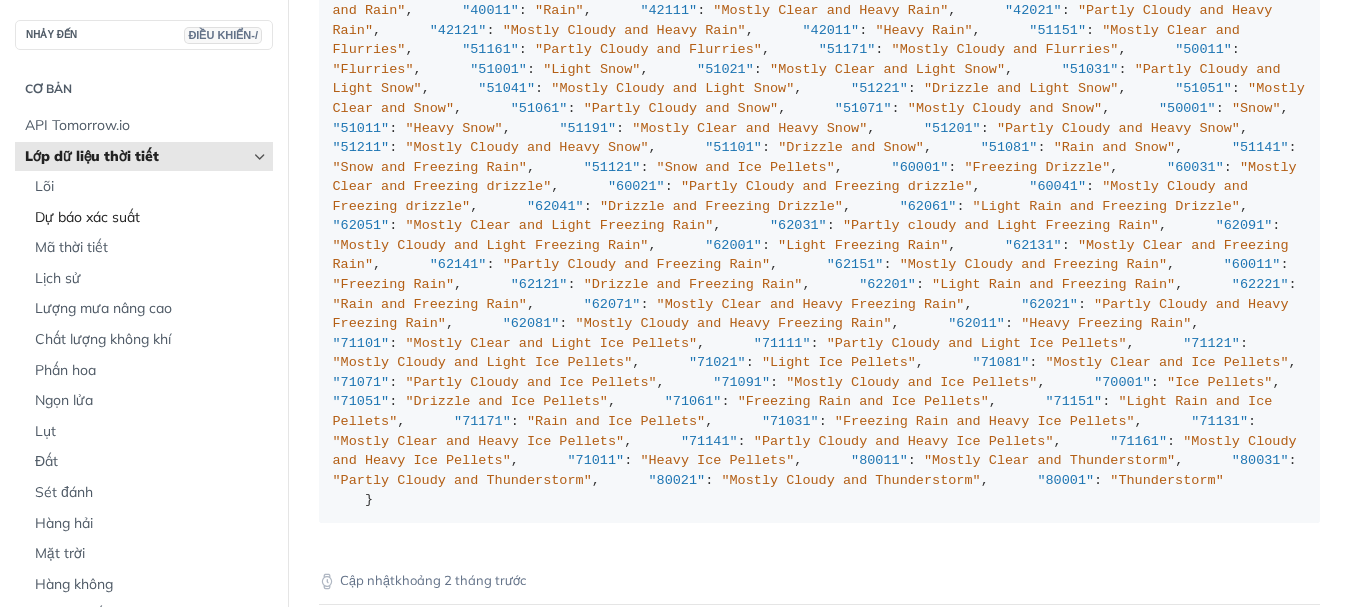 click on "Dự báo xác suất" at bounding box center (87, 217) 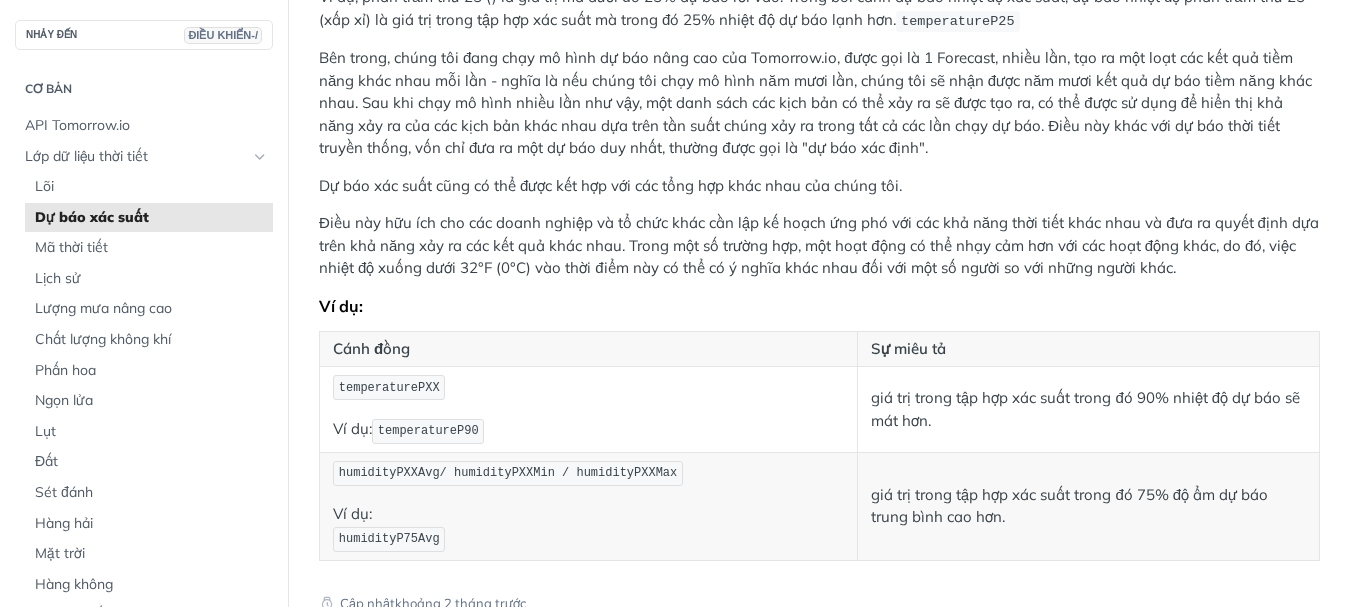 scroll, scrollTop: 0, scrollLeft: 0, axis: both 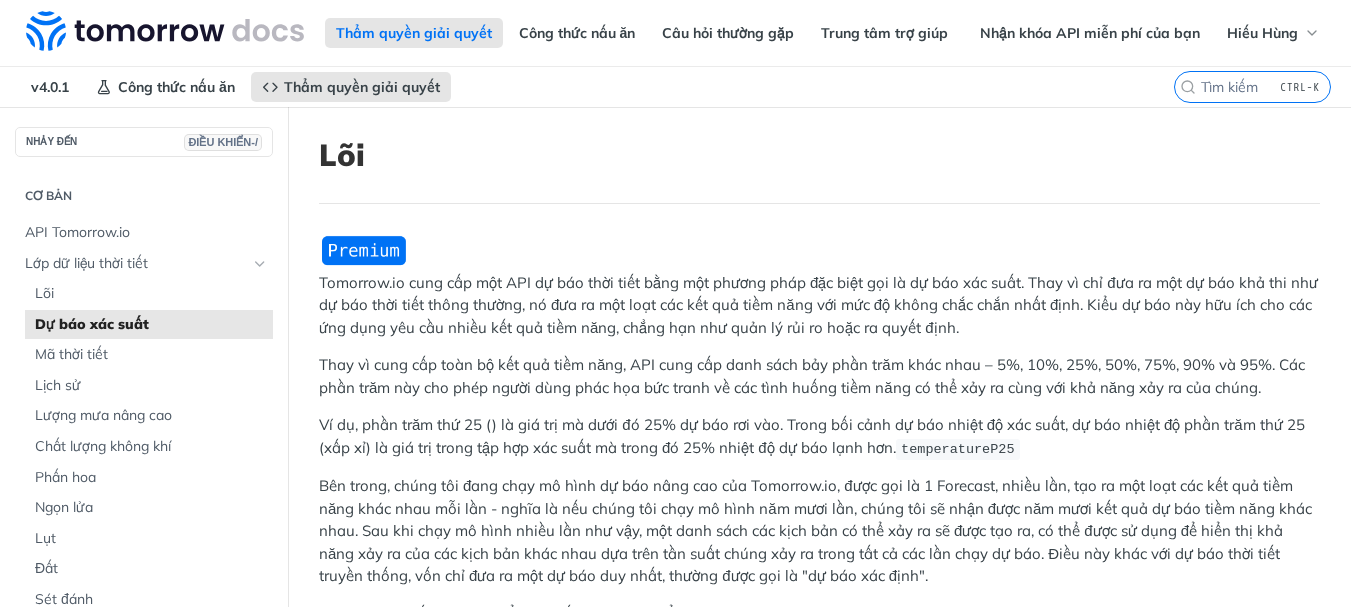 click on "Dự báo xác suất" at bounding box center [92, 324] 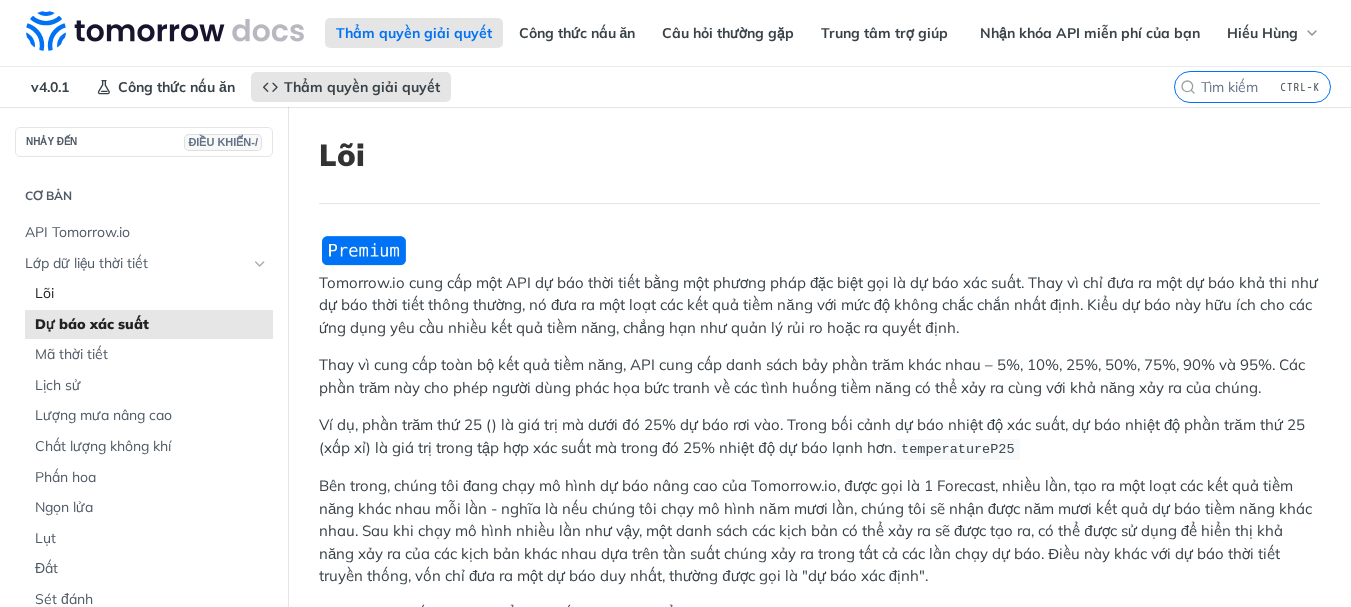 click on "Lõi" at bounding box center (151, 294) 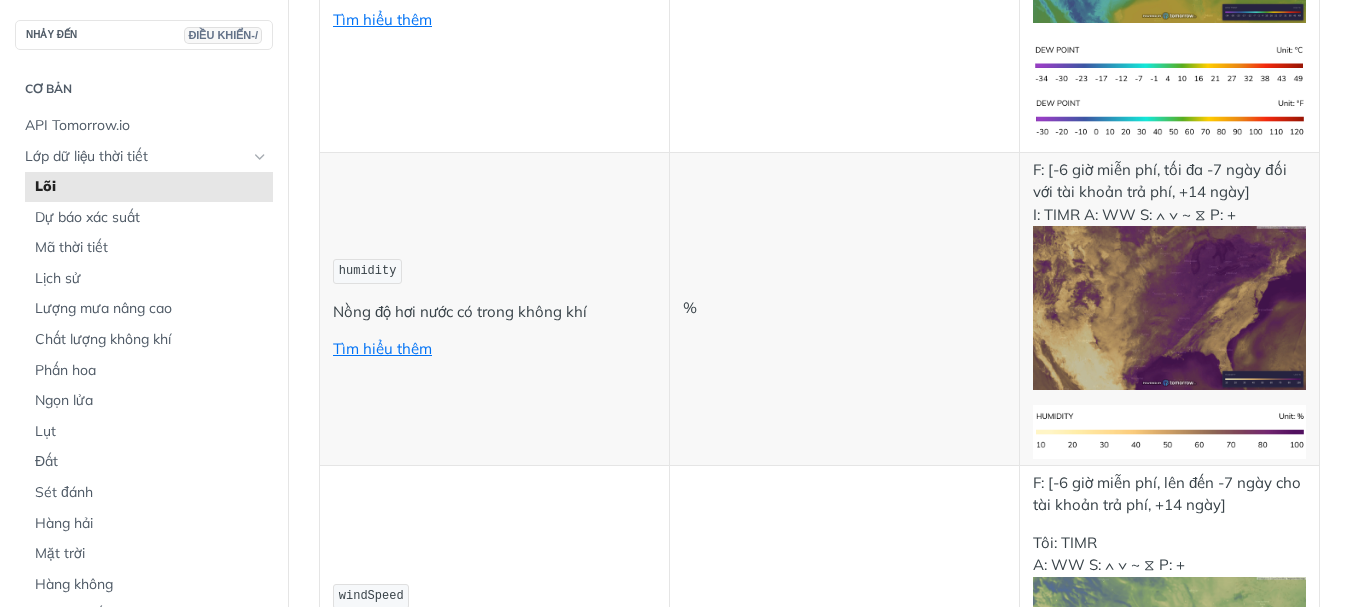 scroll, scrollTop: 1400, scrollLeft: 0, axis: vertical 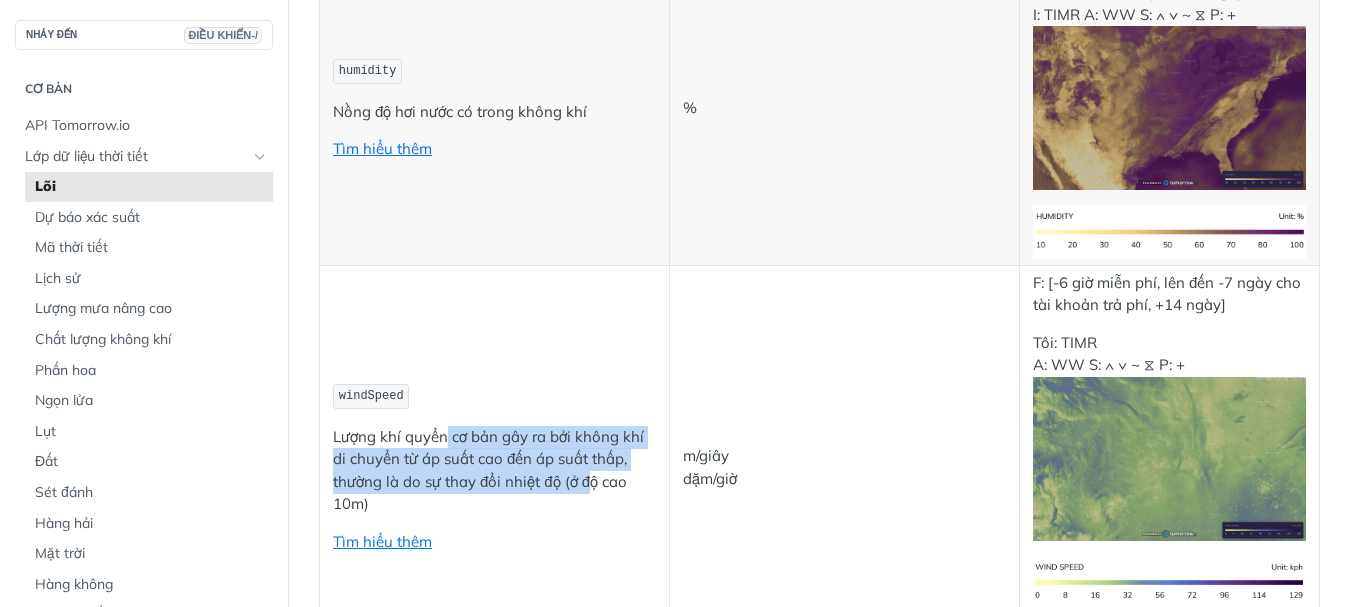 drag, startPoint x: 445, startPoint y: 433, endPoint x: 586, endPoint y: 487, distance: 150.98676 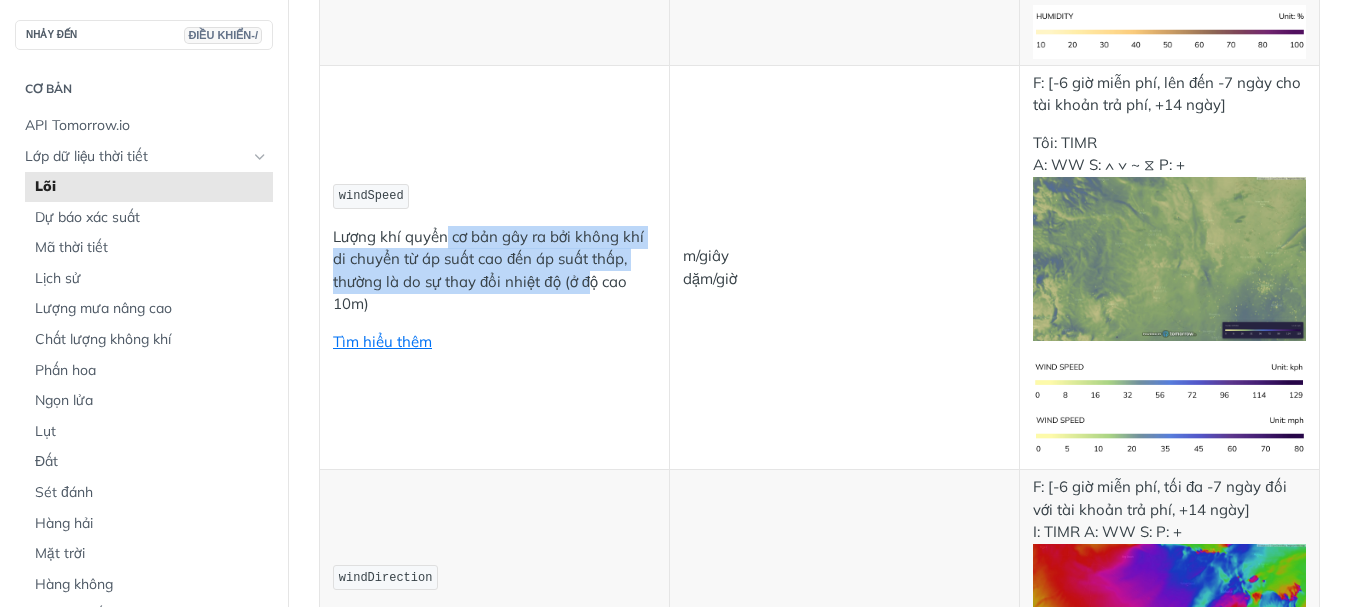 scroll, scrollTop: 1800, scrollLeft: 0, axis: vertical 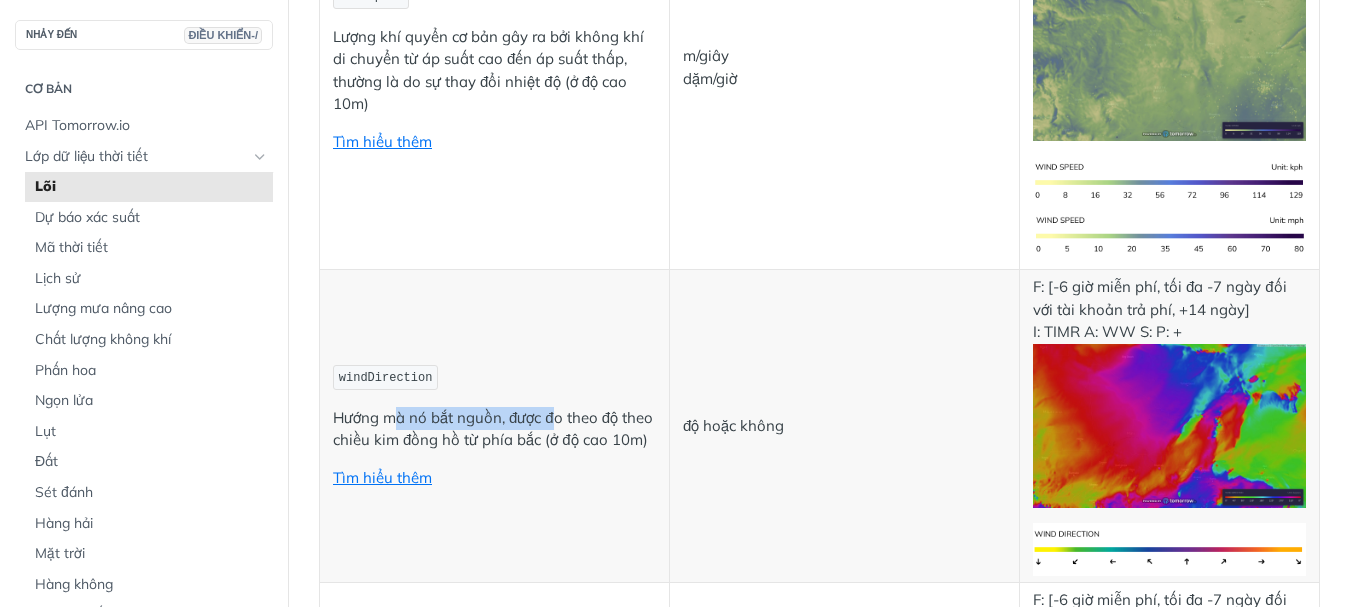 drag, startPoint x: 401, startPoint y: 421, endPoint x: 560, endPoint y: 428, distance: 159.154 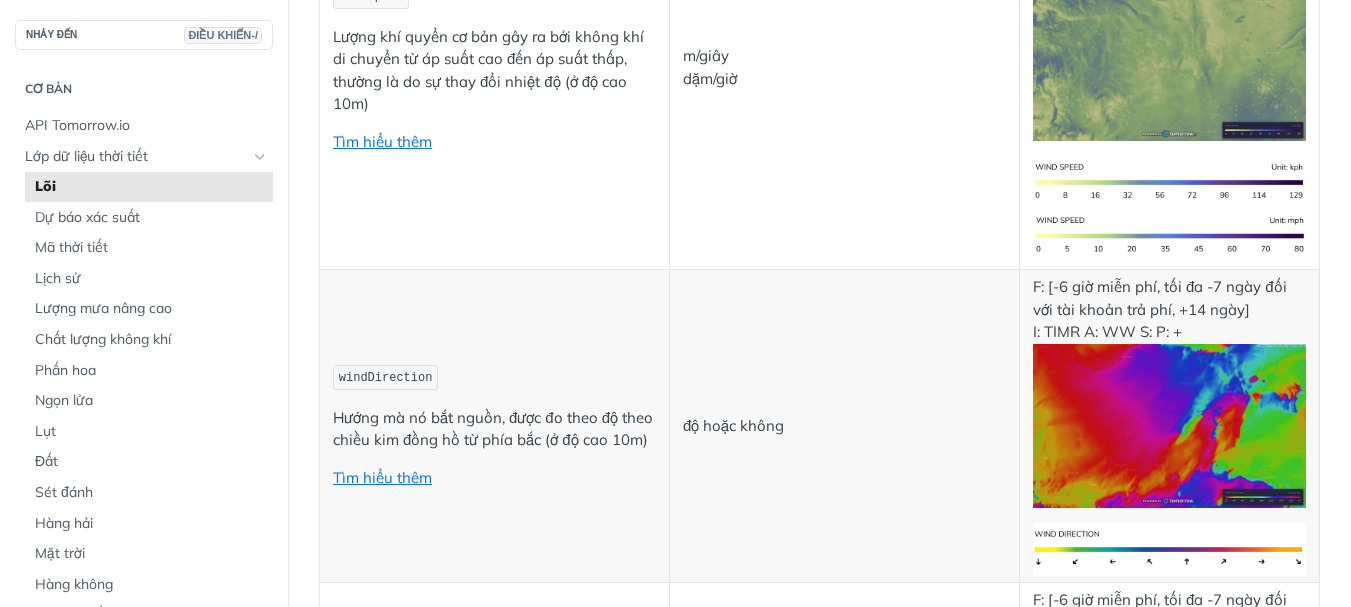 click on "windDirection Hướng mà nó bắt nguồn, được đo theo độ theo chiều kim đồng hồ từ phía bắc (ở độ cao 10m) Tìm hiểu thêm" at bounding box center [495, 426] 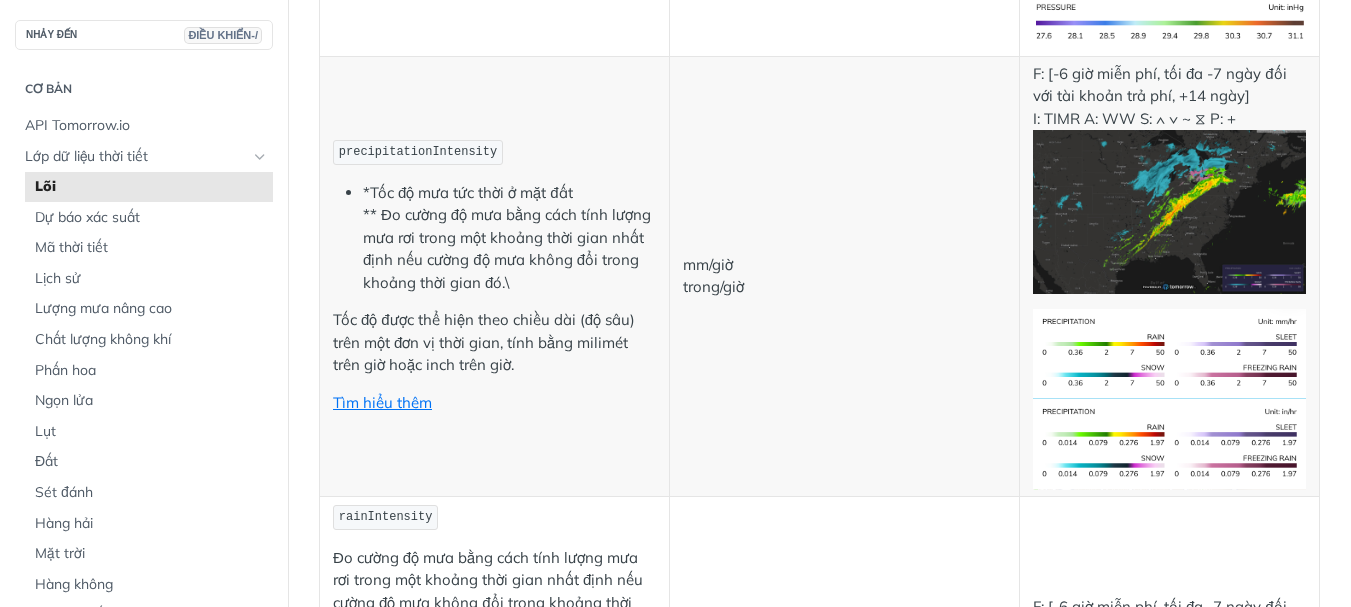 scroll, scrollTop: 2800, scrollLeft: 0, axis: vertical 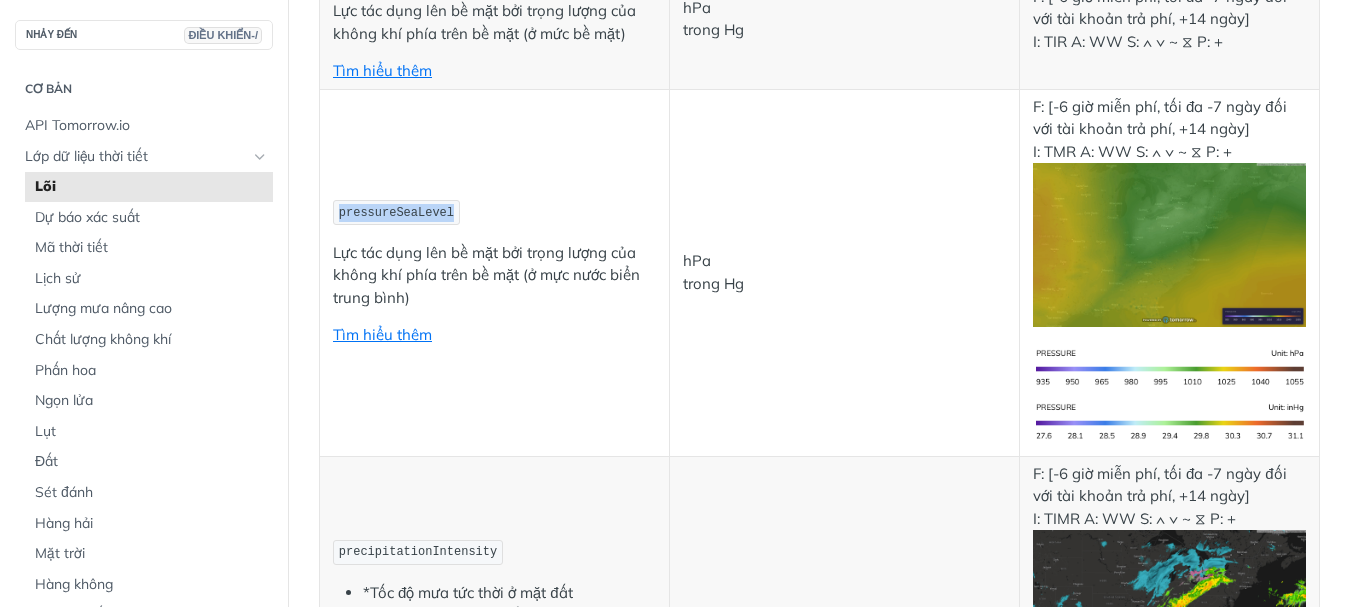 drag, startPoint x: 336, startPoint y: 213, endPoint x: 497, endPoint y: 206, distance: 161.1521 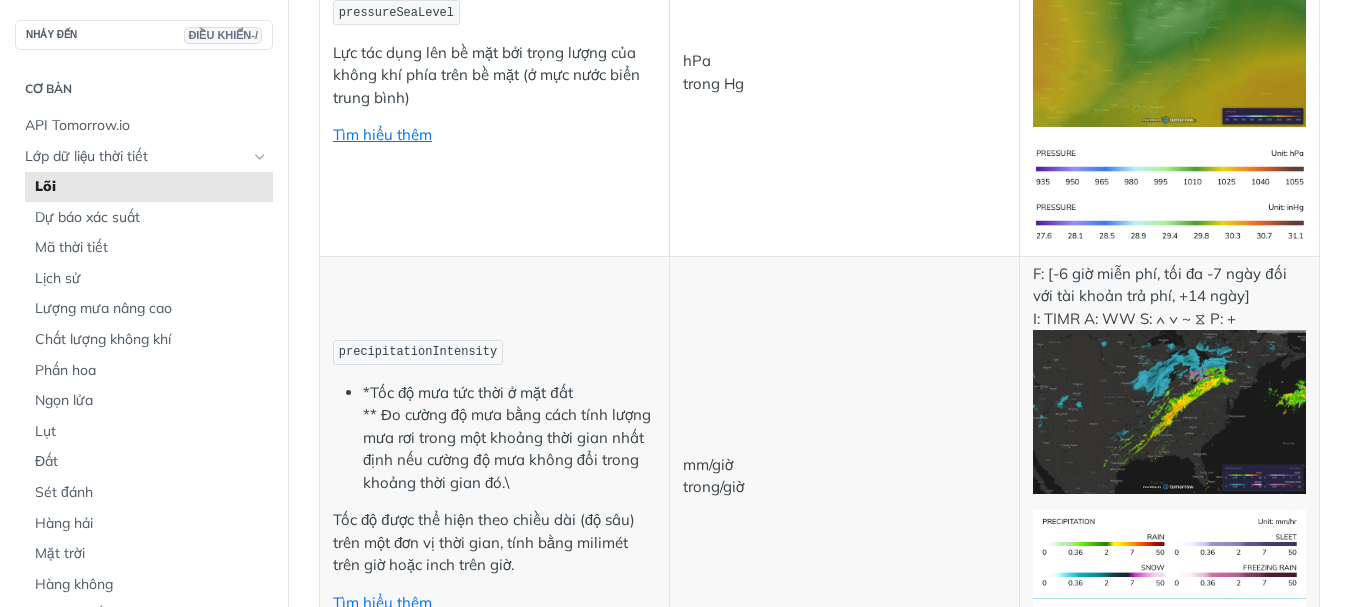 click on "precipitationIntensity
*Tốc độ mưa tức thời ở mặt đất
** Đo cường độ mưa bằng cách tính lượng mưa rơi trong một khoảng thời gian nhất định nếu cường độ mưa không đổi trong khoảng thời gian đó.\
Tốc độ được thể hiện theo chiều dài (độ sâu) trên một đơn vị thời gian, tính bằng milimét trên giờ hoặc inch trên giờ. Tìm hiểu thêm" at bounding box center (495, 476) 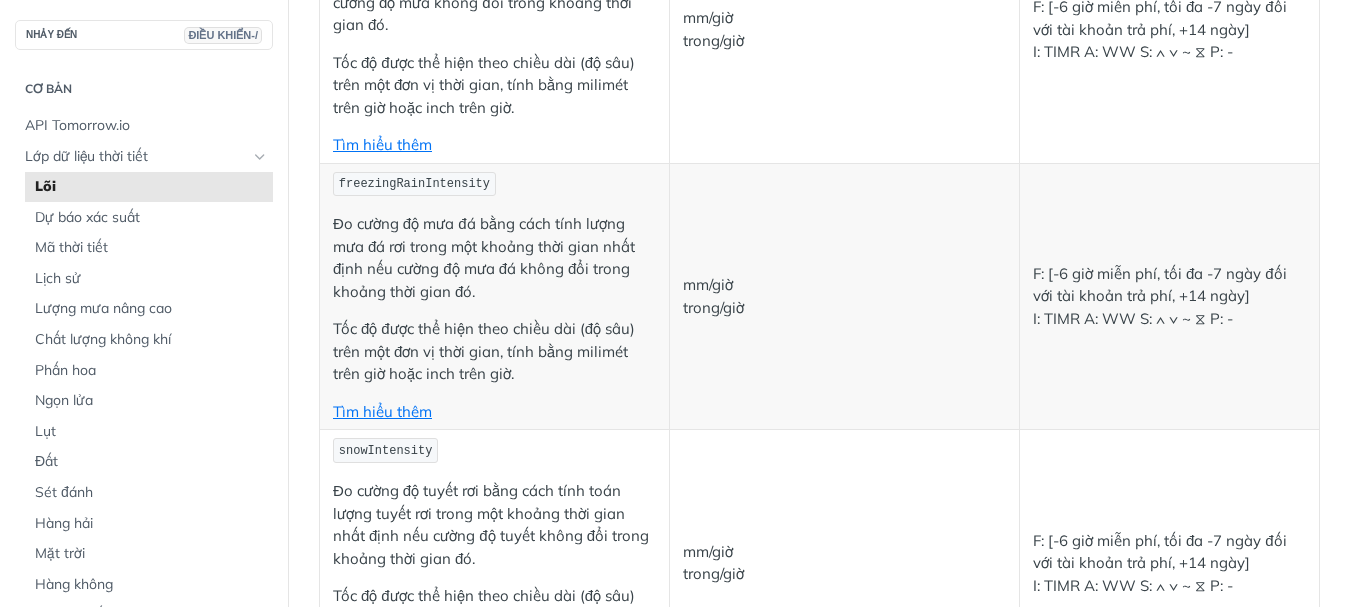 scroll, scrollTop: 4000, scrollLeft: 0, axis: vertical 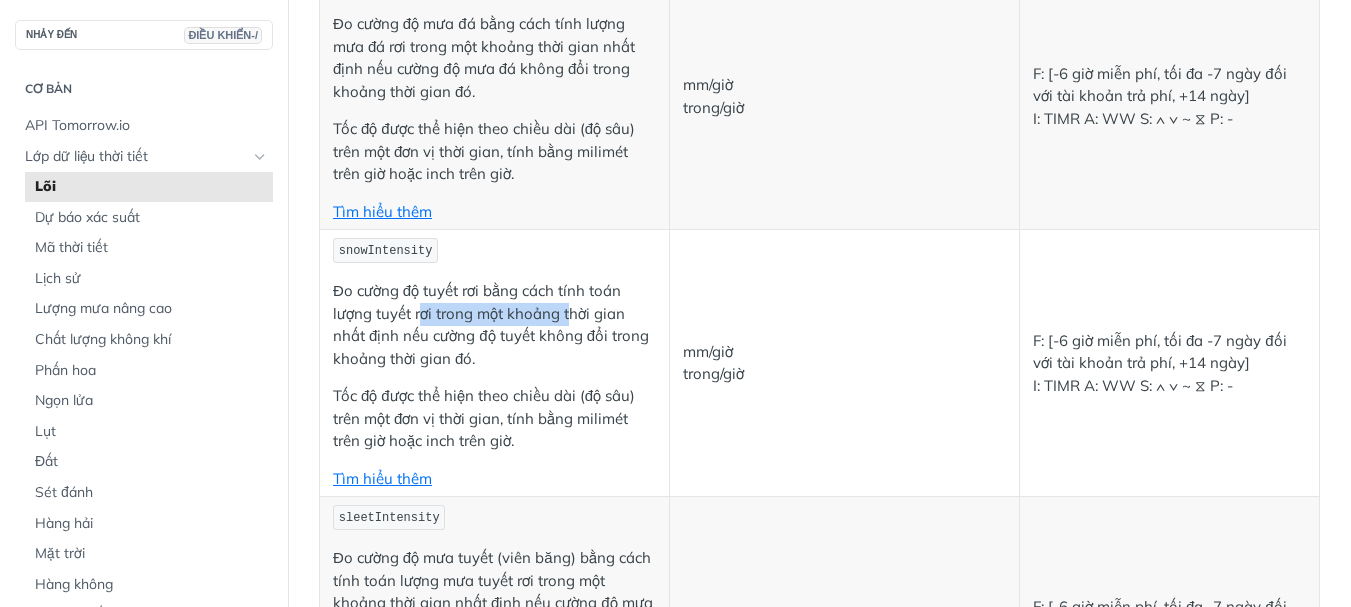 drag, startPoint x: 423, startPoint y: 303, endPoint x: 569, endPoint y: 304, distance: 146.00342 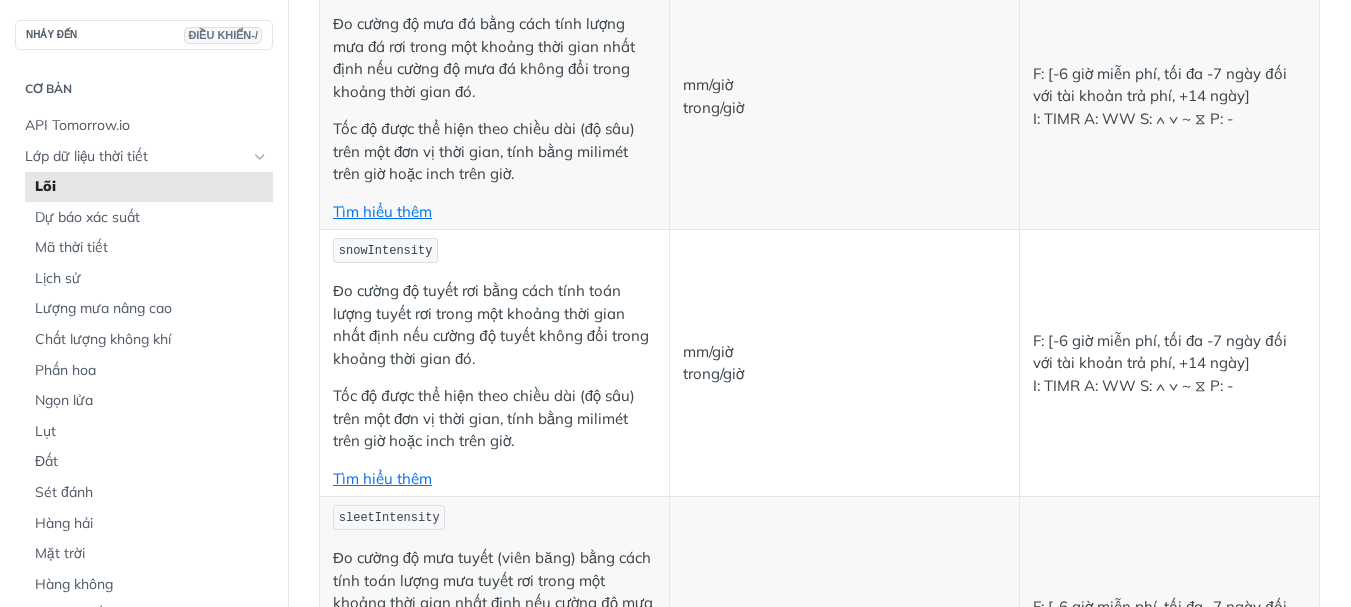 click on "Tốc độ được thể hiện theo chiều dài (độ sâu) trên một đơn vị thời gian, tính bằng milimét trên giờ hoặc inch trên giờ." at bounding box center [484, 418] 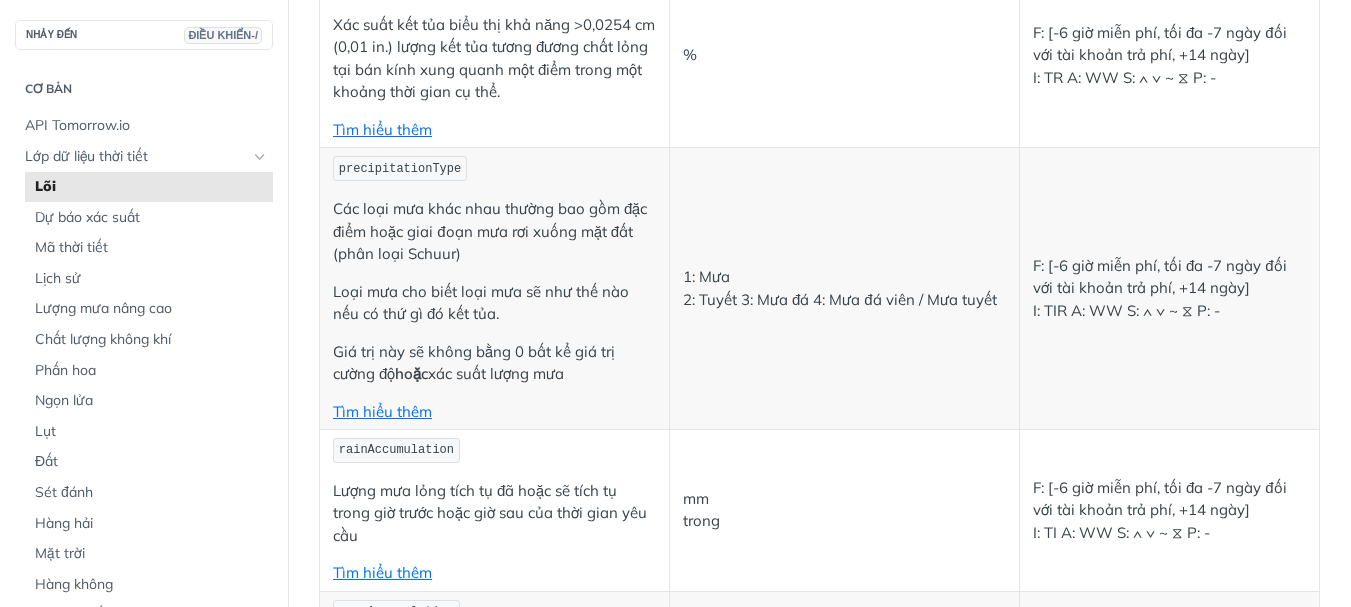 scroll, scrollTop: 5000, scrollLeft: 0, axis: vertical 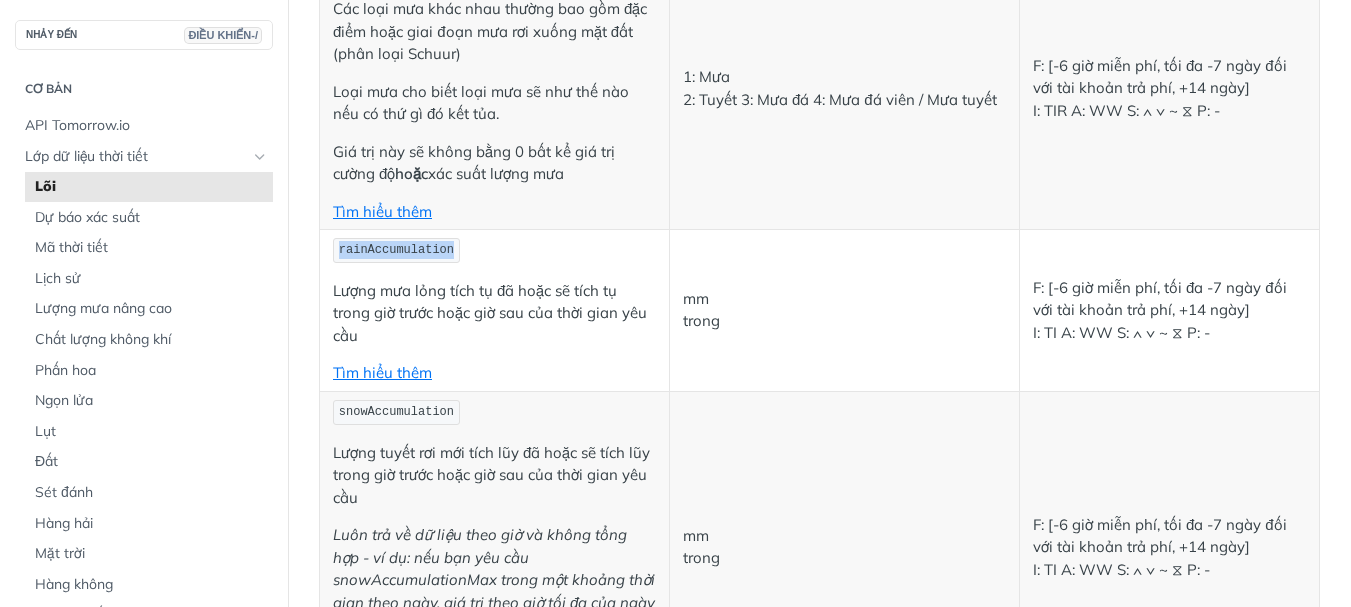 drag, startPoint x: 337, startPoint y: 246, endPoint x: 442, endPoint y: 249, distance: 105.04285 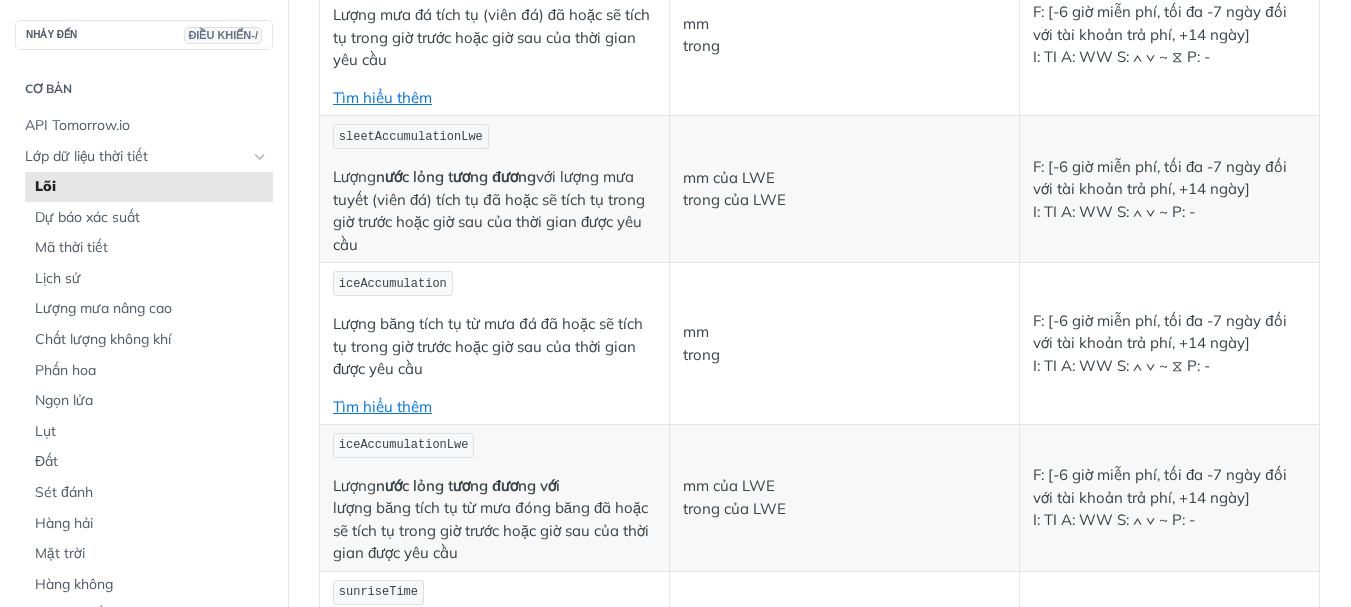 scroll, scrollTop: 6400, scrollLeft: 0, axis: vertical 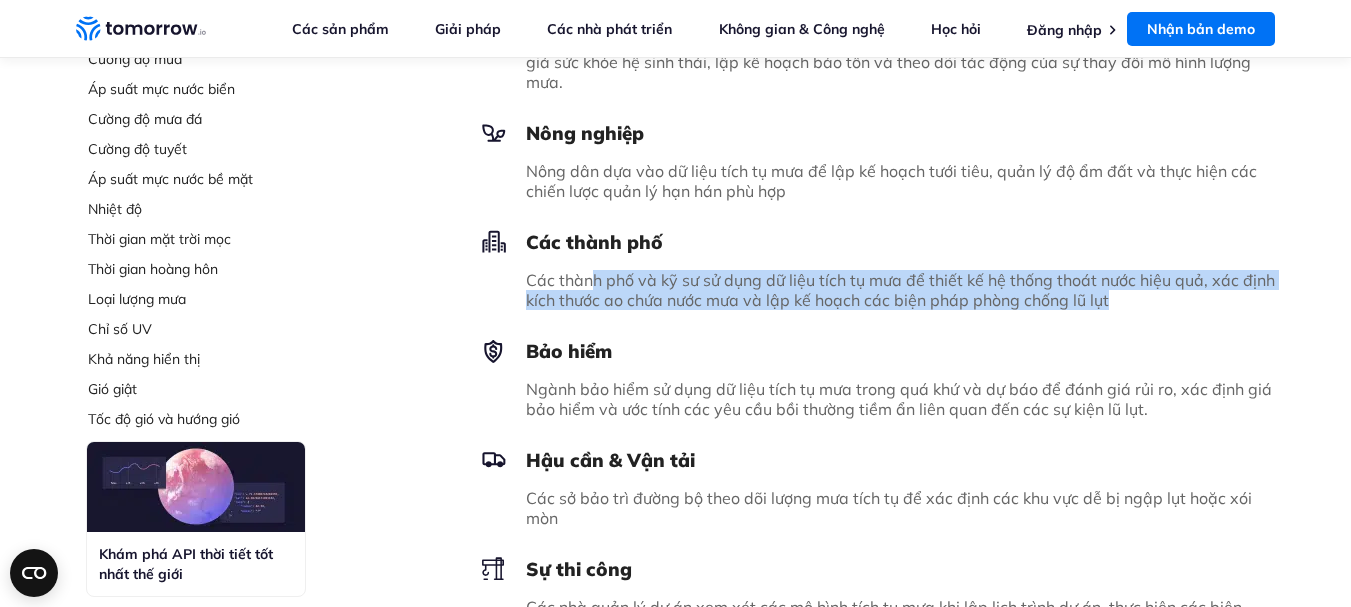 drag, startPoint x: 611, startPoint y: 286, endPoint x: 1182, endPoint y: 308, distance: 571.42365 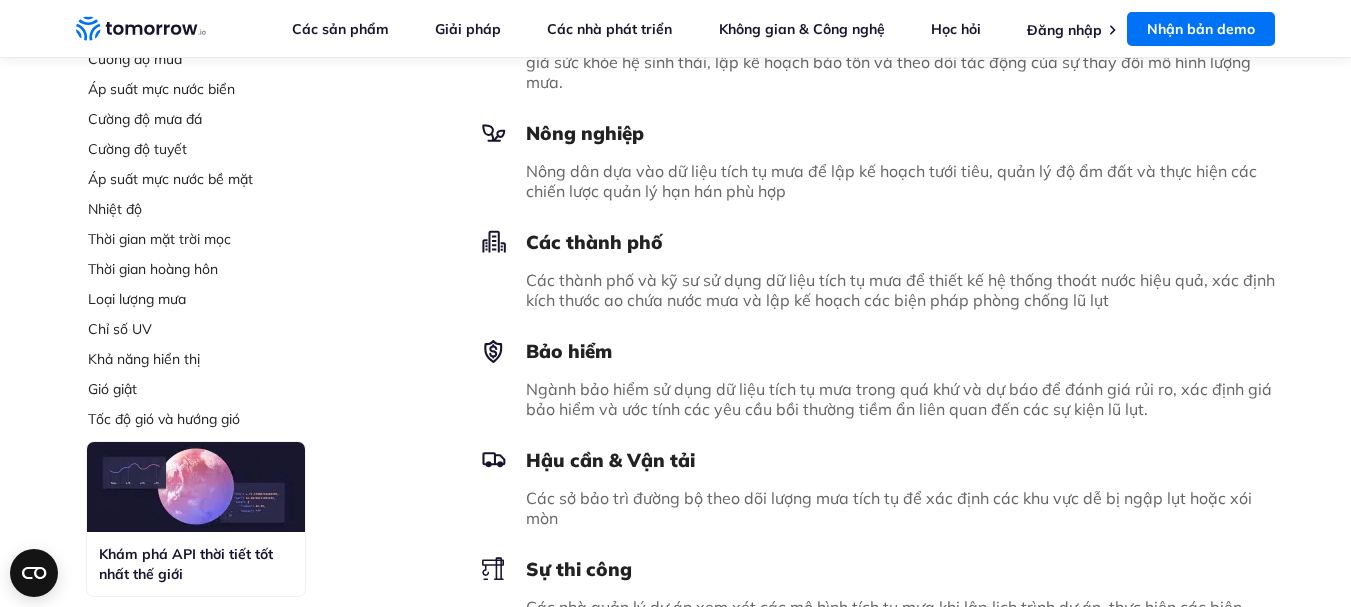 click on "Chọn lớp dữ liệu
Lõi
Sự tích tụ của băng
Sự tích tụ của tuyết LWE (tương đương tuyết và nước)
Sự tích tụ của mưa
Sự tích tụ của mưa đá
Sự tích tụ của tuyết
Nhiệt độ biểu kiến
Cơ sở đám mây
Trần mây" at bounding box center [676, 174] 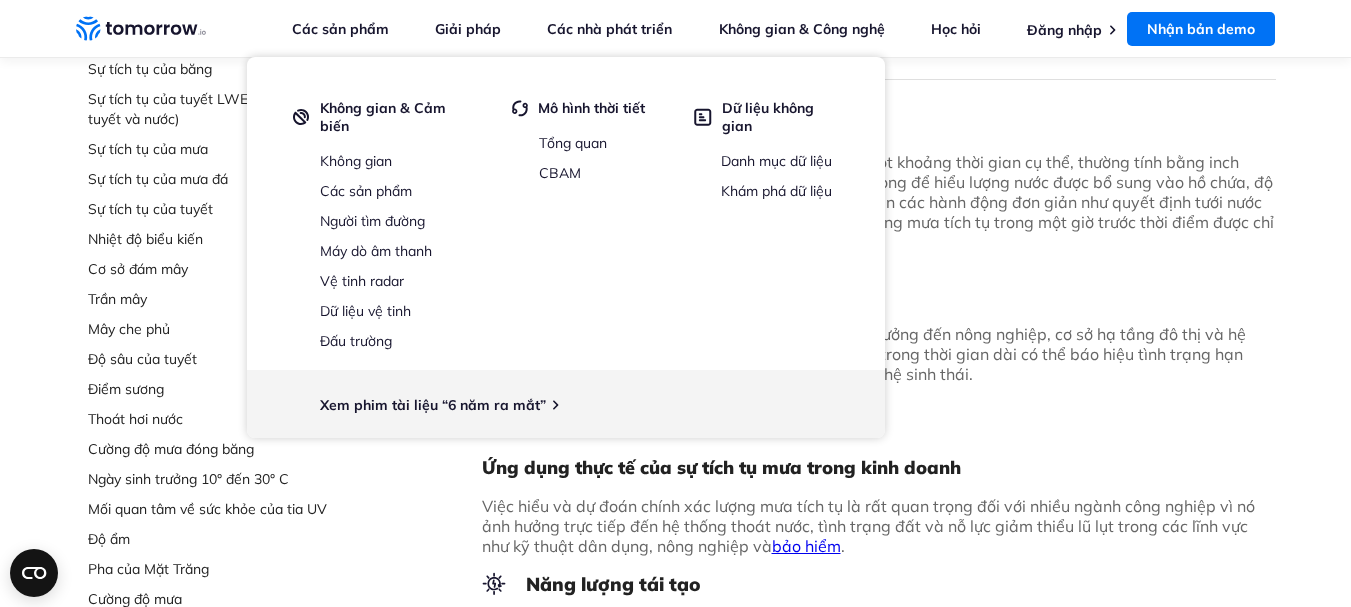 scroll, scrollTop: 0, scrollLeft: 0, axis: both 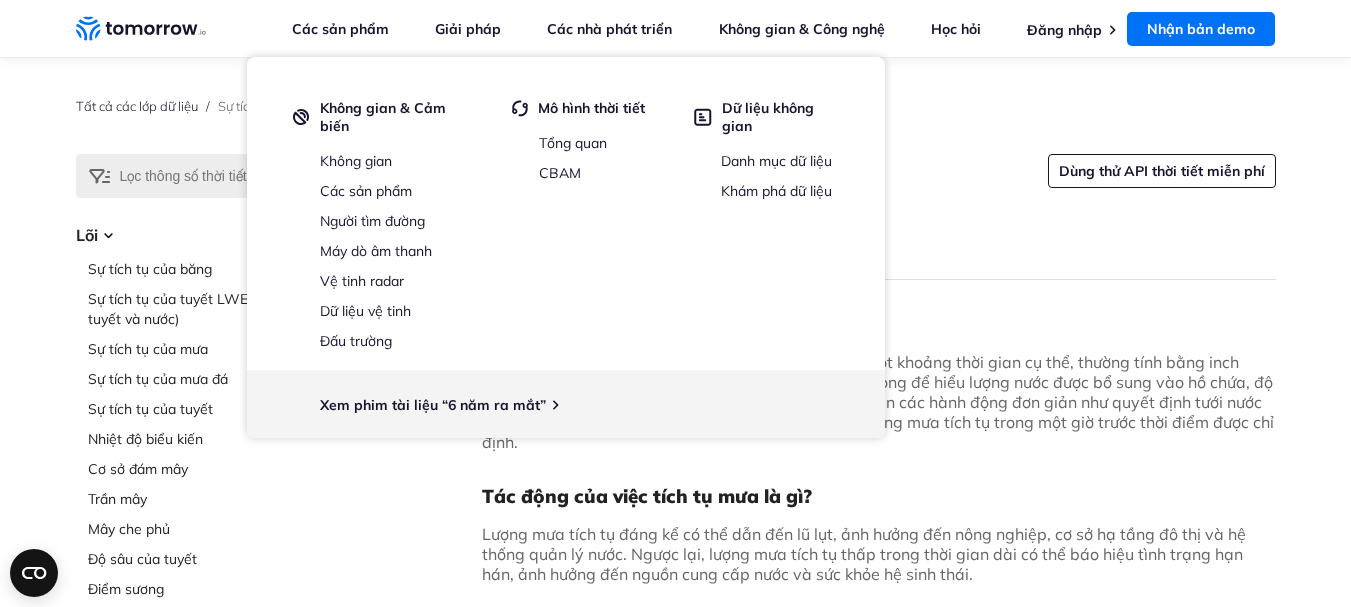 click on "Lượng mưa tích tụ là gì?
Lượng mưa tích tụ là tổng lượng mưa được đo trong một khoảng thời gian cụ thể, thường tính bằng inch hoặc milimét. Thông số này là dữ liệu đầu vào quan trọng để hiểu lượng nước được bổ sung vào hồ chứa, độ ẩm đất,  nguy cơ lũ lụt tiềm ẩn  , hoặc liệu có nên thực hiện các hành động đơn giản như quyết định tưới nước cho bãi cỏ hay không.  Phép đo này được đưa ra cho lượng mưa tích tụ trong một giờ trước thời điểm được chỉ định.
Tác động của việc tích tụ mưa là gì?
Ứng dụng thực tế của sự tích tụ mưa trong kinh doanh bảo hiểm  .
Năng lượng tái tạo
Nông nghiệp
Các thành phố
Bảo hiểm
Hậu cần & Vận tải
Sự thi công
Quản lý rủi ro thời tiết
Dùng thử API thời tiết miễn phí" at bounding box center (879, 1037) 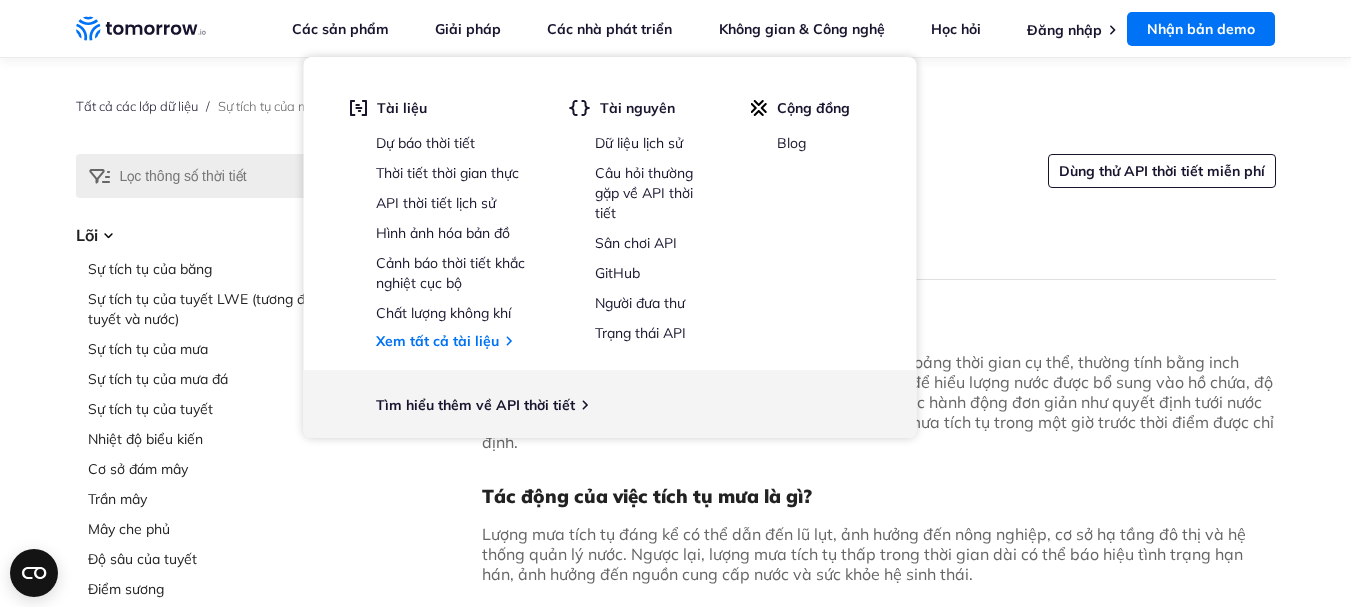 click on "Lượng mưa tích tụ là tổng lượng mưa được đo trong một khoảng thời gian cụ thể, thường tính bằng inch hoặc milimét. Thông số này là dữ liệu đầu vào quan trọng để hiểu lượng nước được bổ sung vào hồ chứa, độ ẩm đất," at bounding box center [877, 382] 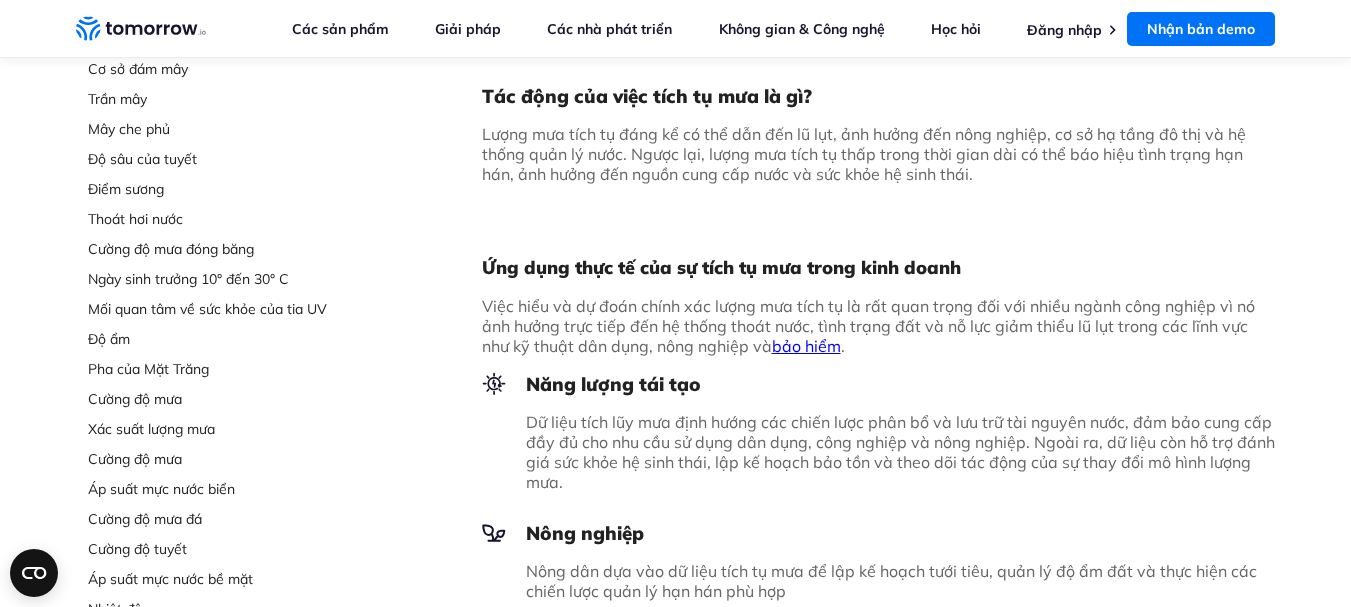 scroll, scrollTop: 0, scrollLeft: 0, axis: both 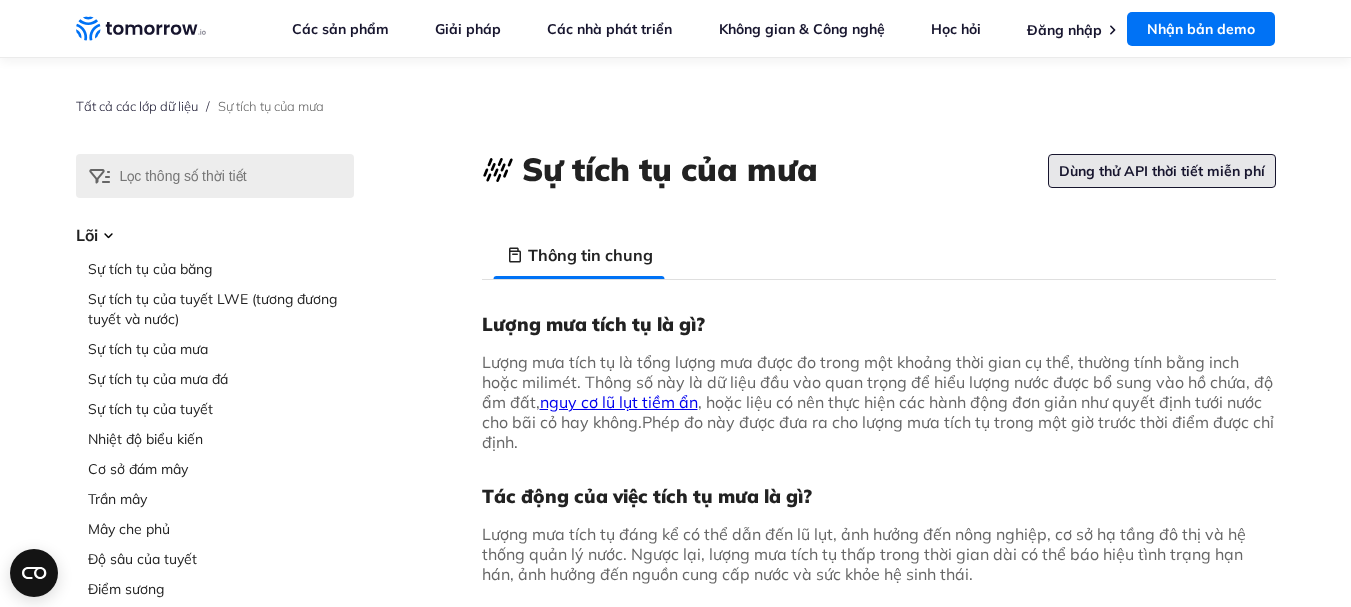 click on "Dùng thử API thời tiết miễn phí" at bounding box center [1162, 171] 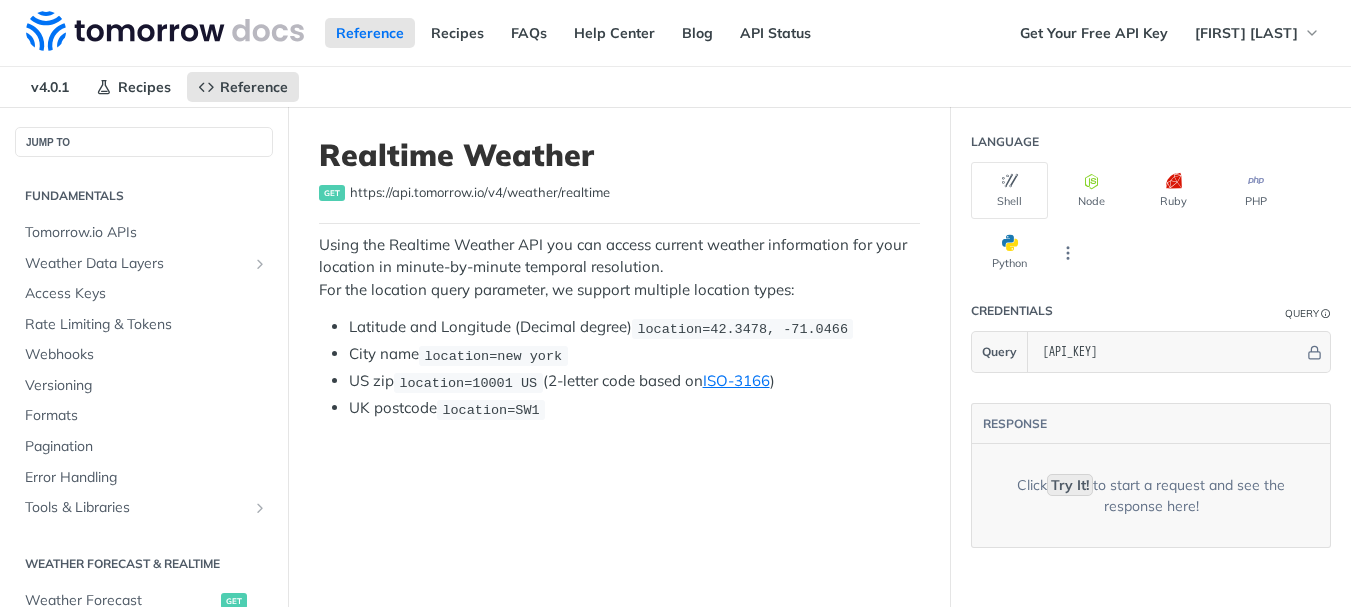 scroll, scrollTop: 0, scrollLeft: 0, axis: both 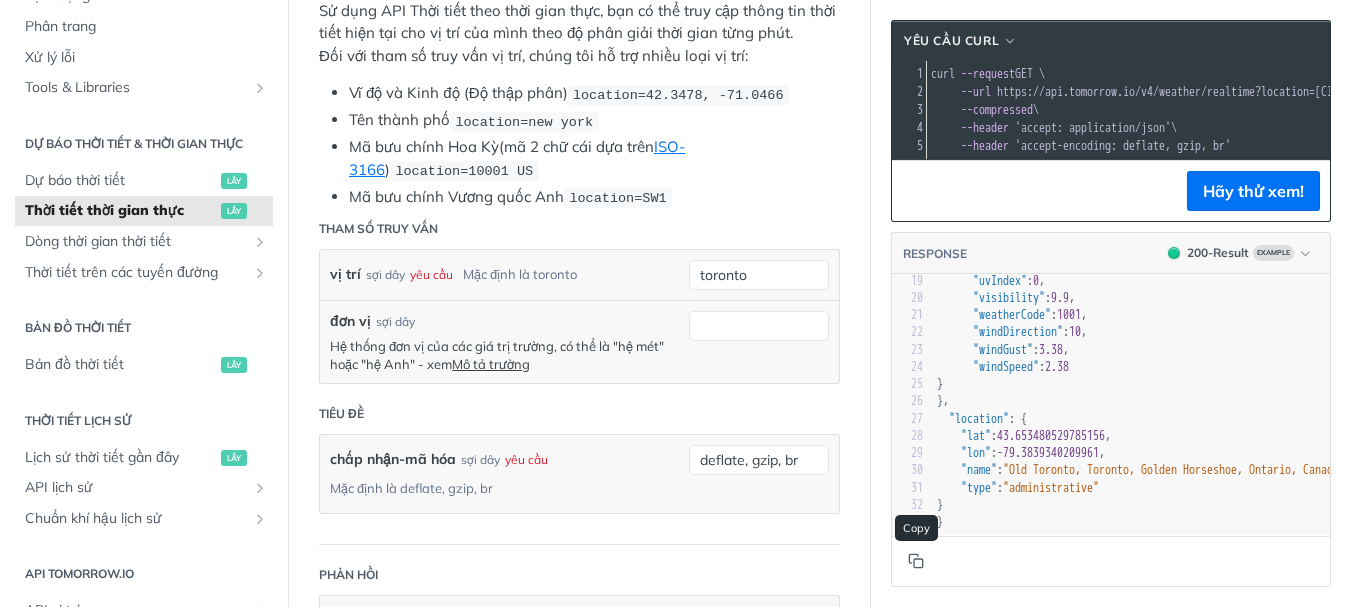 click 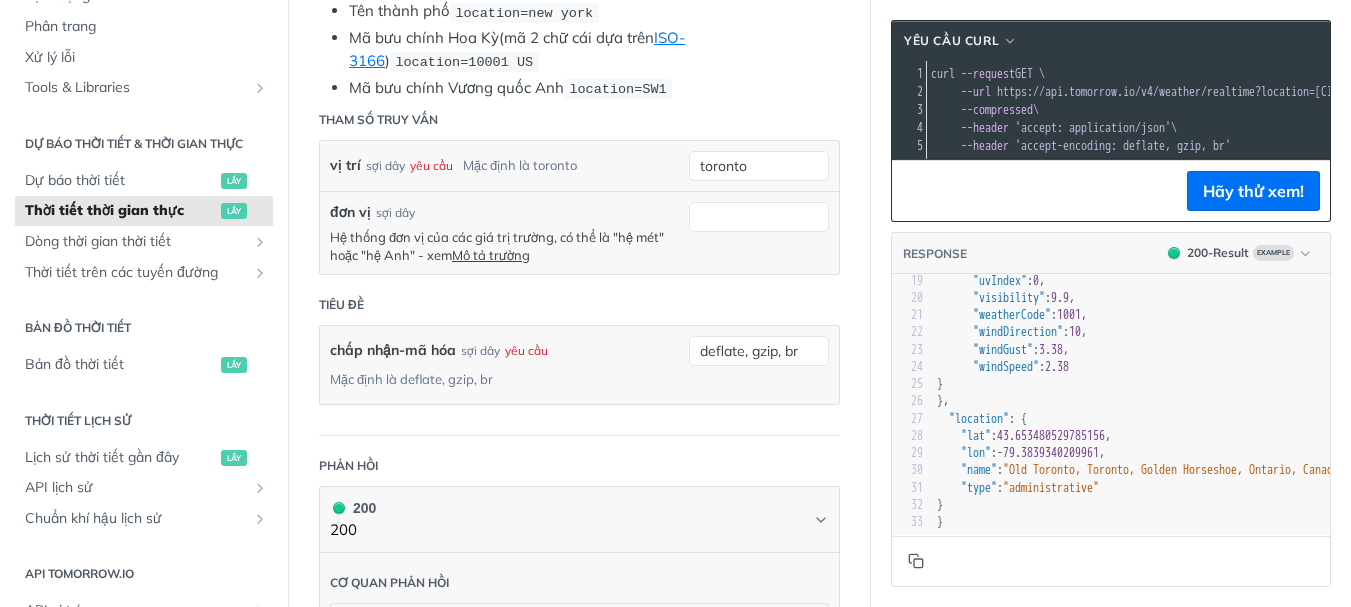 scroll, scrollTop: 0, scrollLeft: 0, axis: both 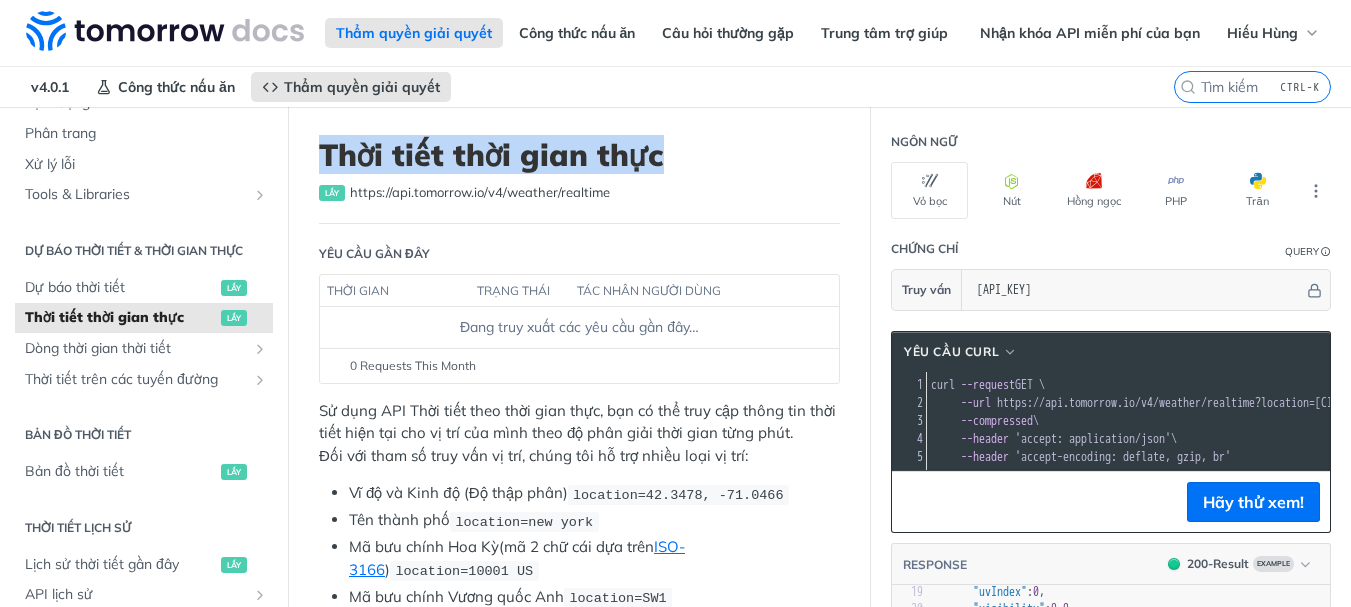 drag, startPoint x: 327, startPoint y: 150, endPoint x: 707, endPoint y: 150, distance: 380 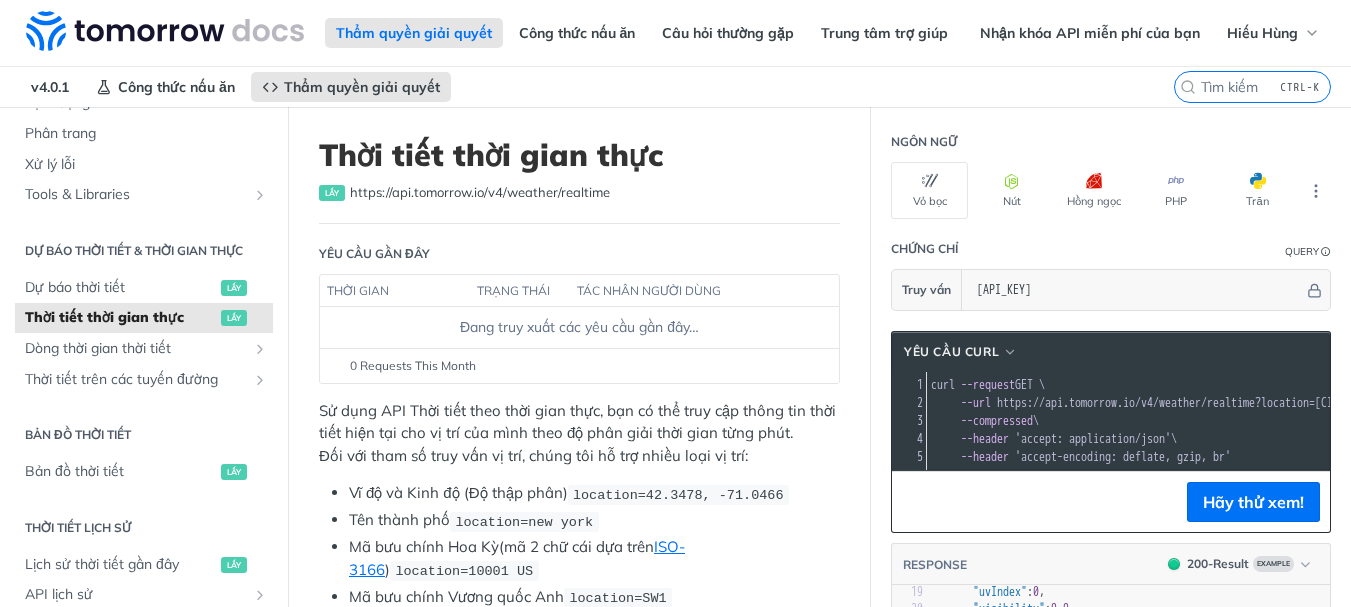 scroll, scrollTop: 400, scrollLeft: 0, axis: vertical 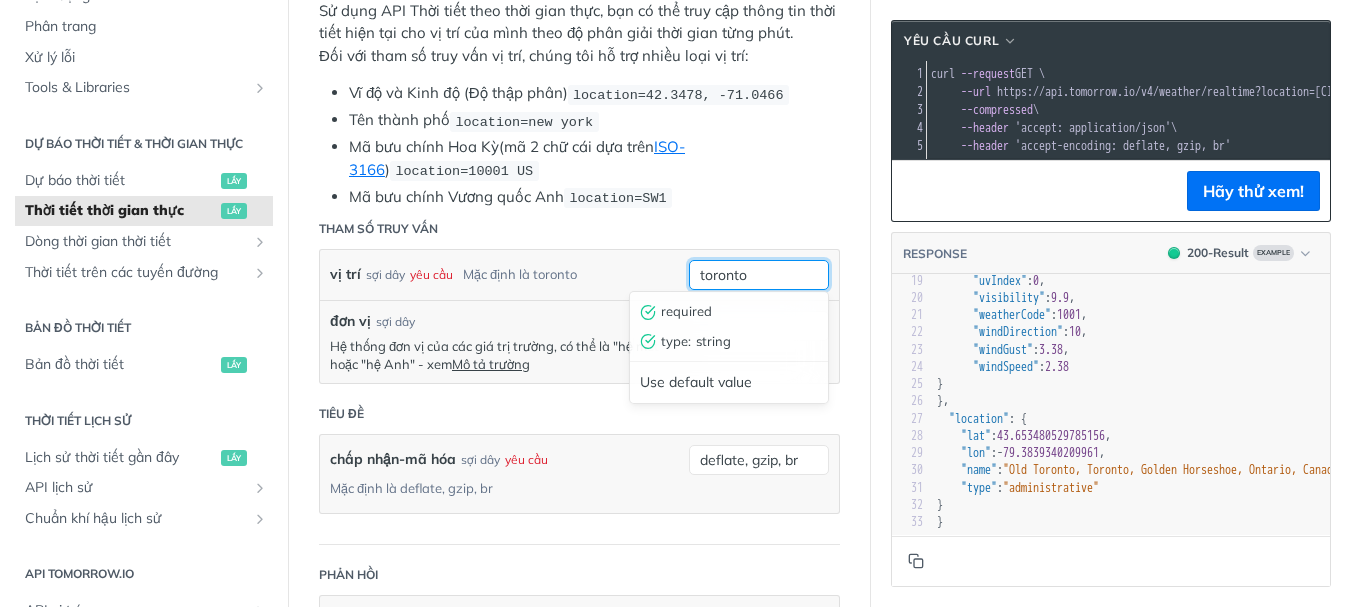 drag, startPoint x: 718, startPoint y: 262, endPoint x: 756, endPoint y: 267, distance: 38.327538 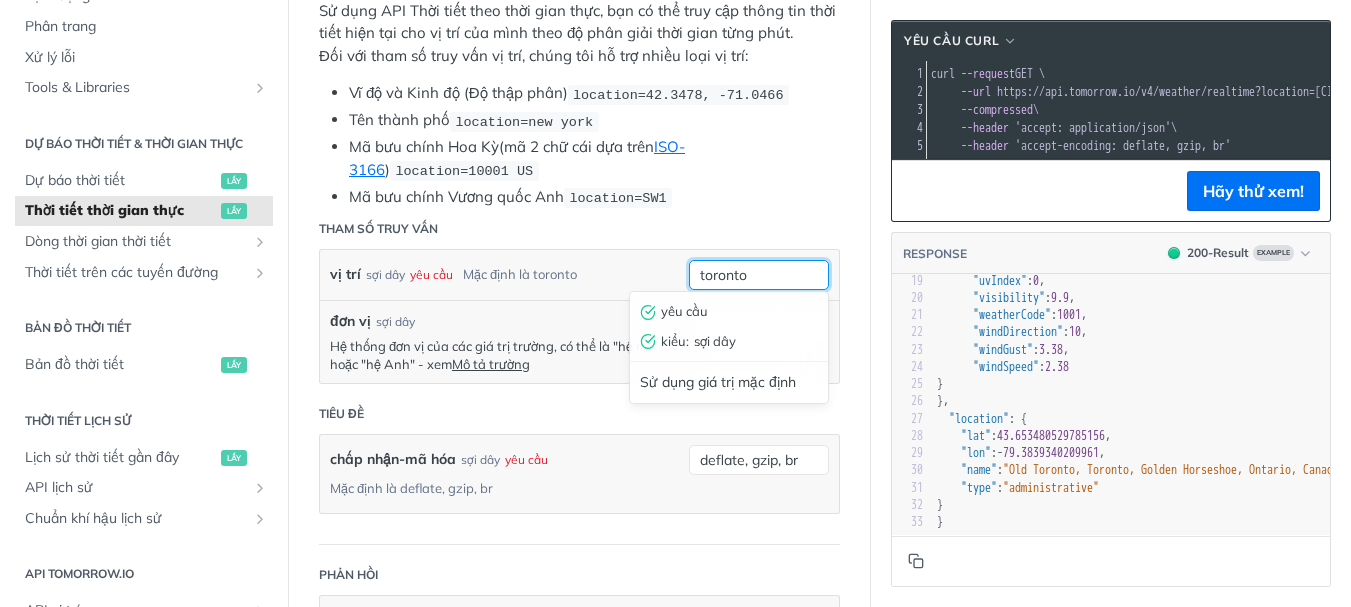 drag, startPoint x: 783, startPoint y: 268, endPoint x: 686, endPoint y: 265, distance: 97.04638 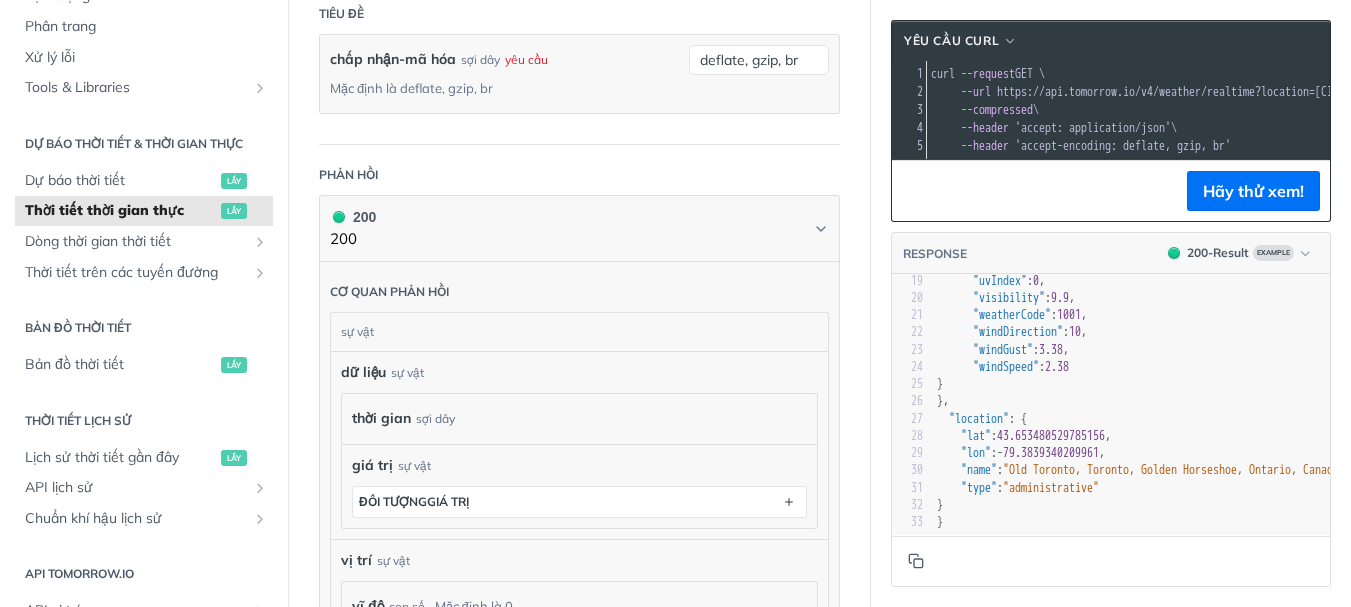 scroll, scrollTop: 200, scrollLeft: 0, axis: vertical 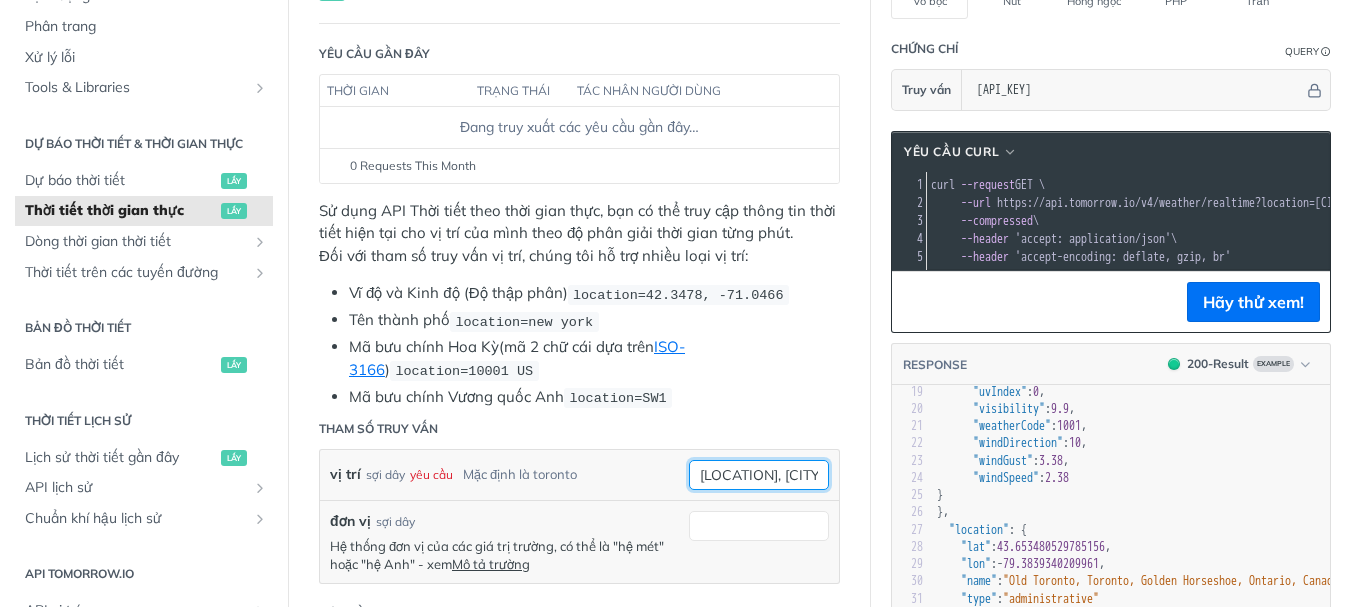 type on "linh đàm, hà nội" 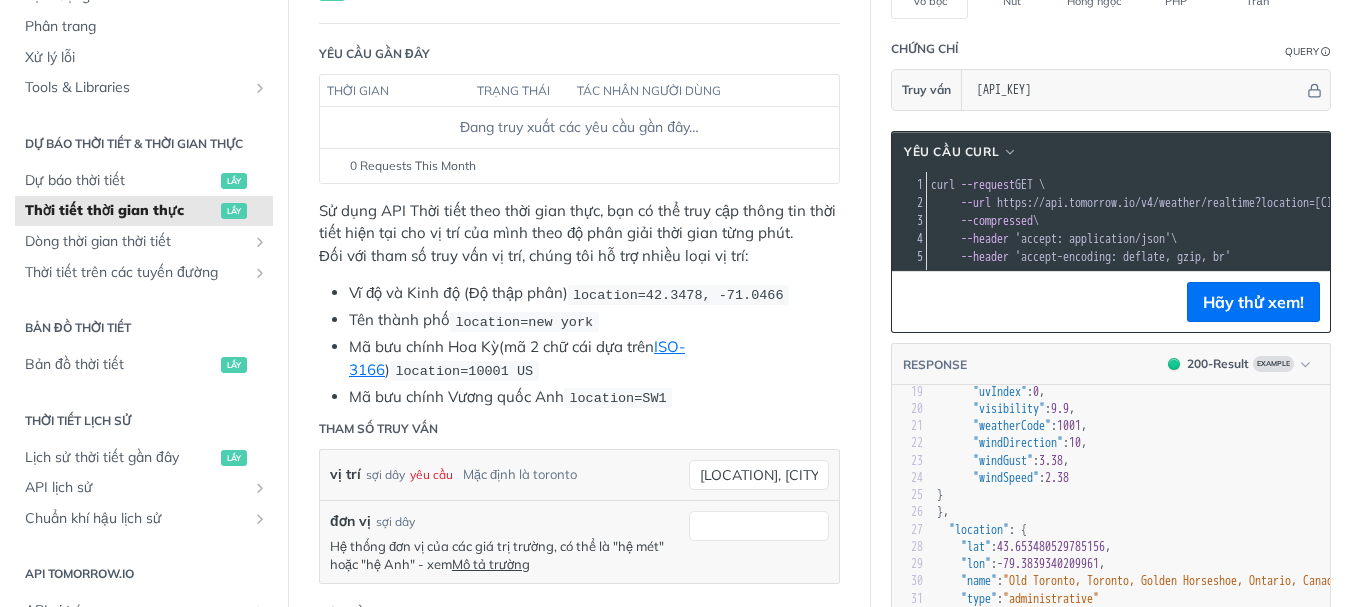 scroll, scrollTop: 0, scrollLeft: 267, axis: horizontal 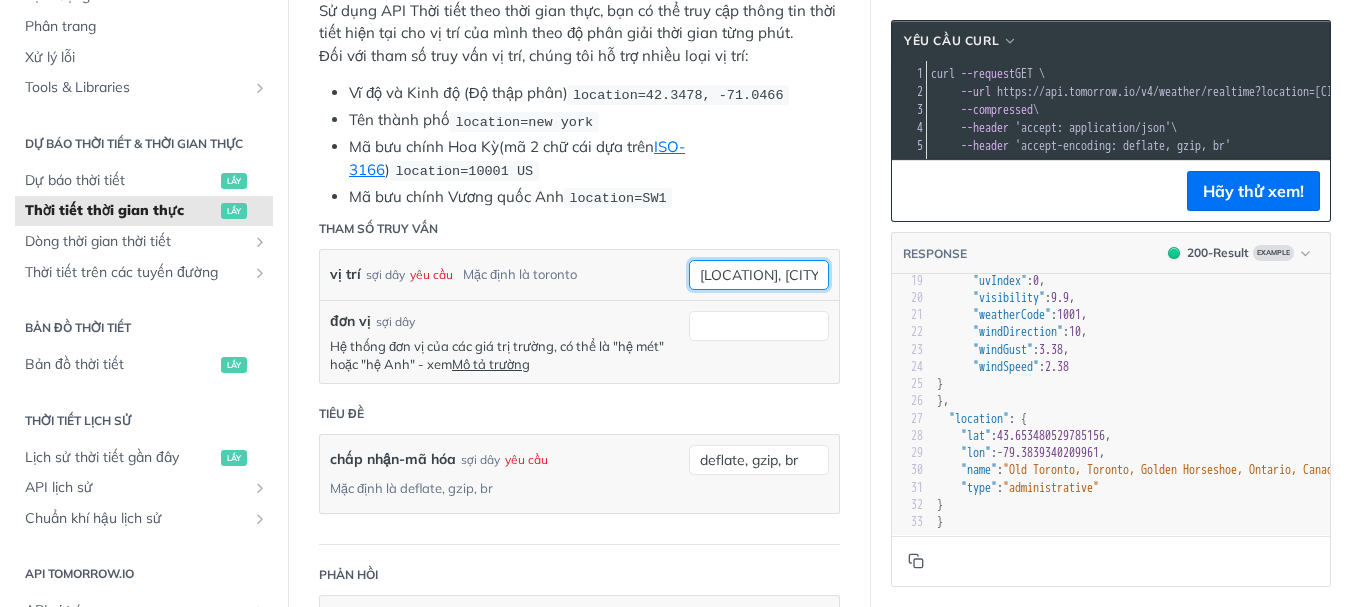 click on "linh đàm, hà nội" at bounding box center [759, 275] 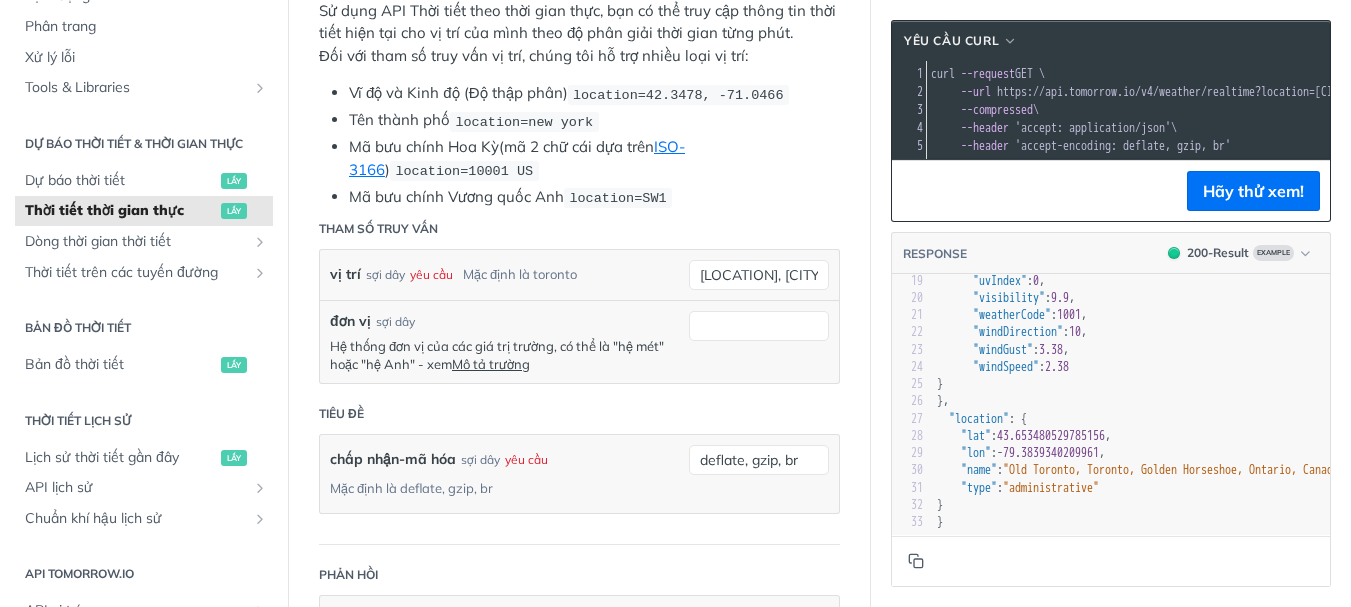 click on "Mã bưu chính Vương quốc Anh location=SW1" at bounding box center (594, 197) 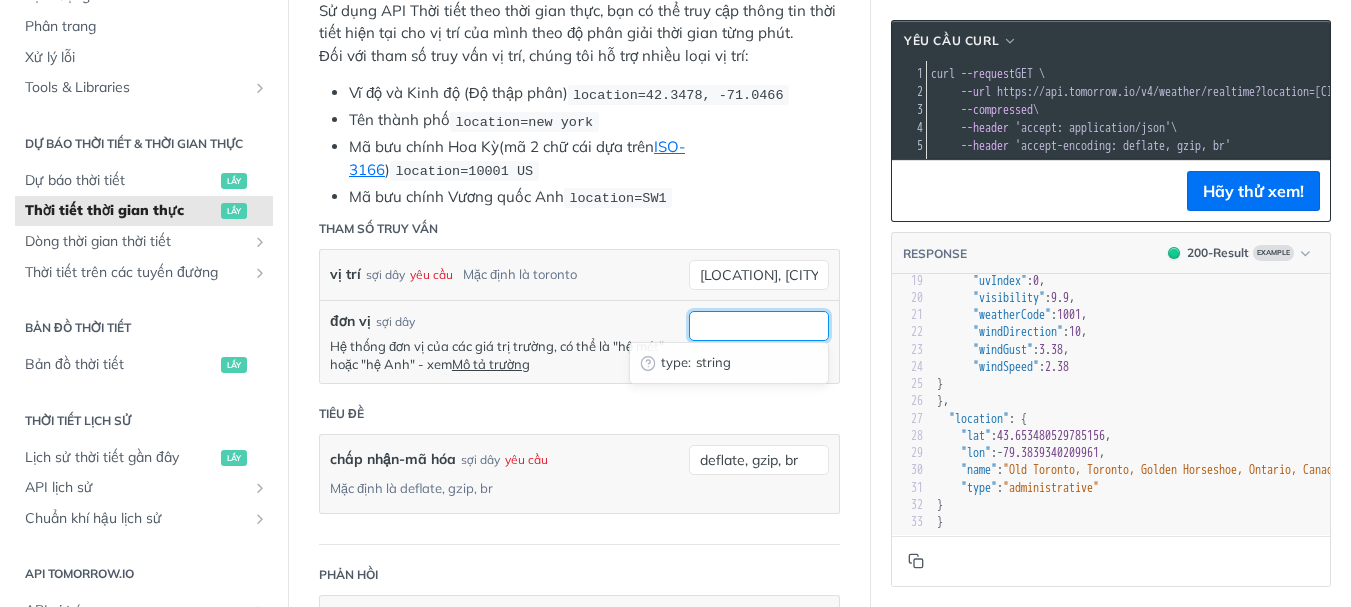 click on "đơn vị" at bounding box center (759, 326) 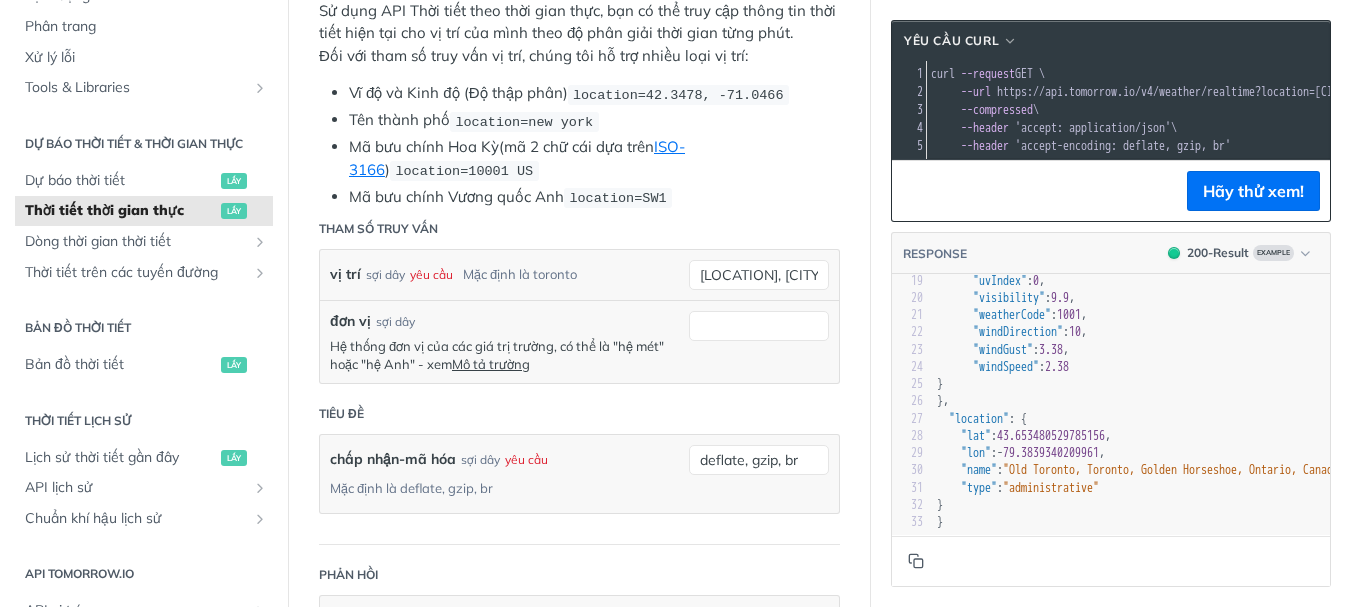 click on "Tiêu đề" at bounding box center [579, 414] 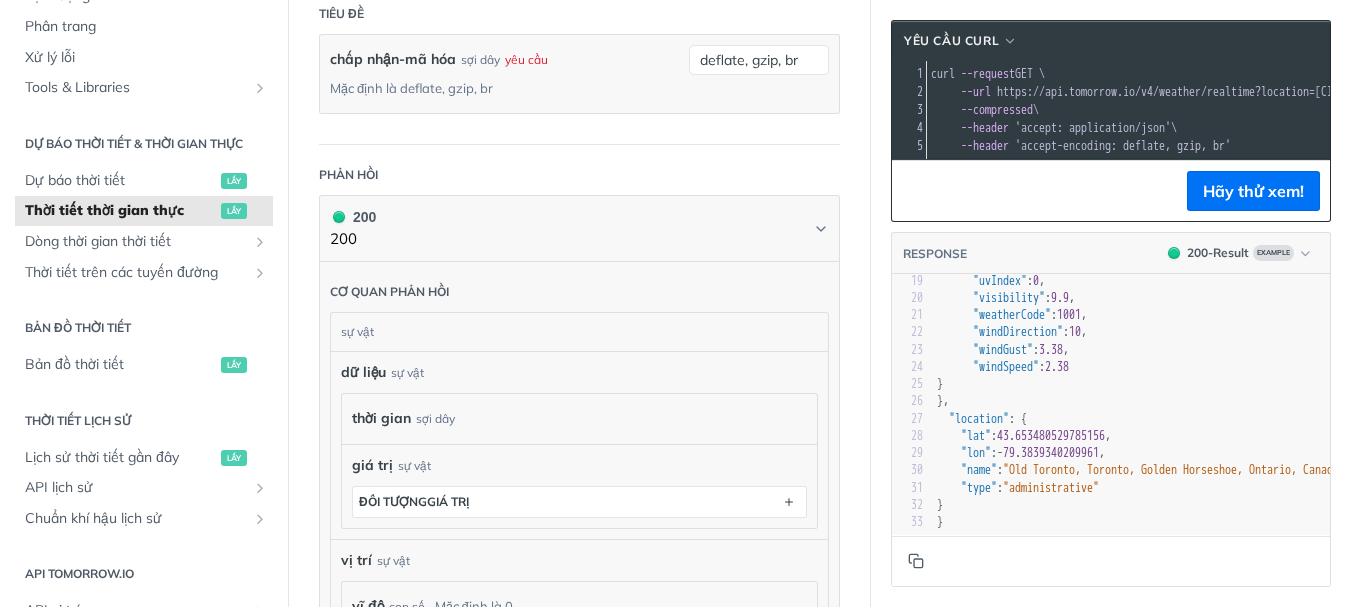 scroll, scrollTop: 1200, scrollLeft: 0, axis: vertical 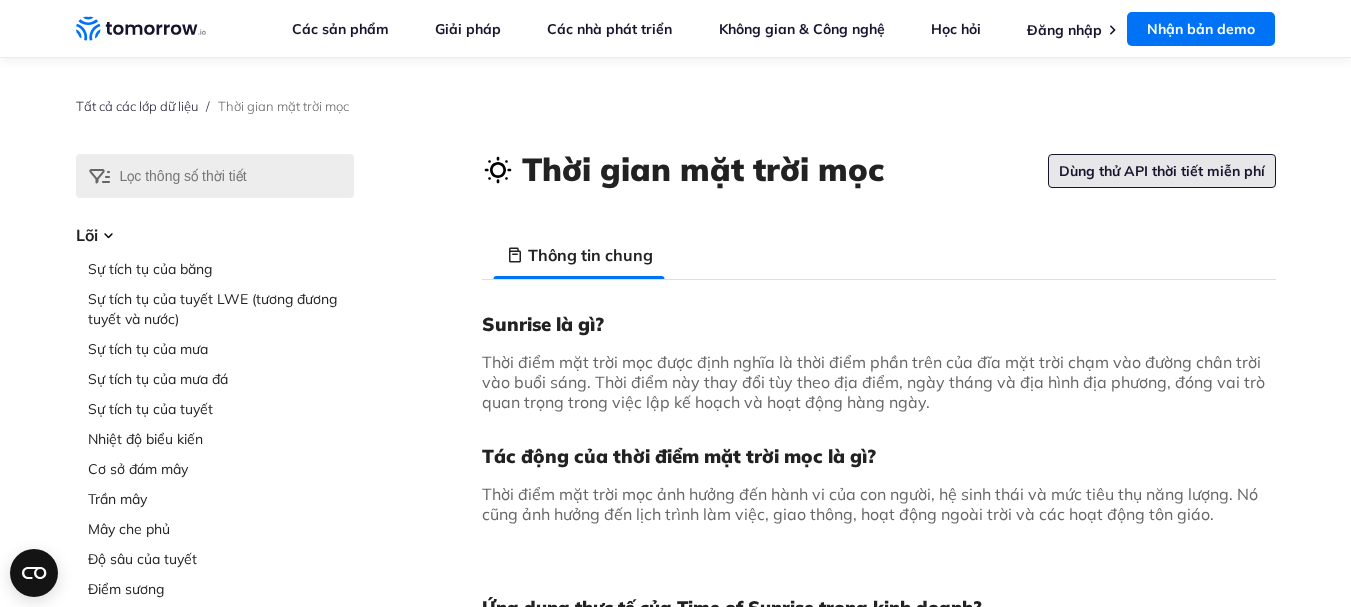 click on "Dùng thử API thời tiết miễn phí" at bounding box center [1162, 171] 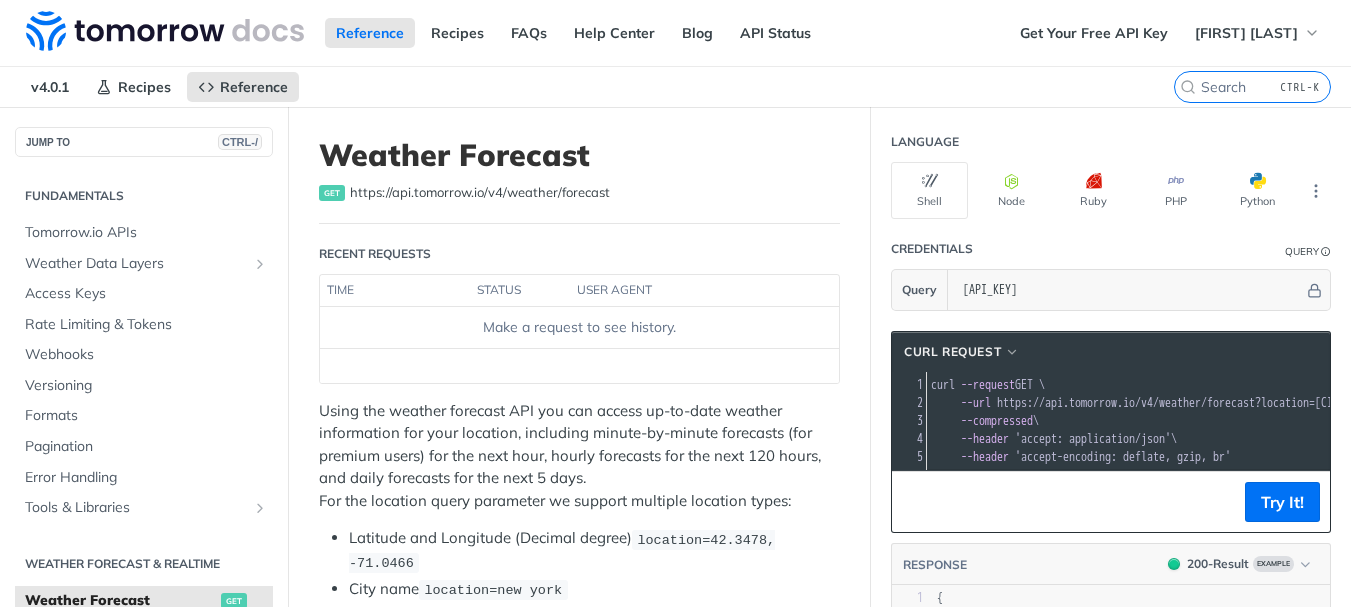 scroll, scrollTop: 0, scrollLeft: 0, axis: both 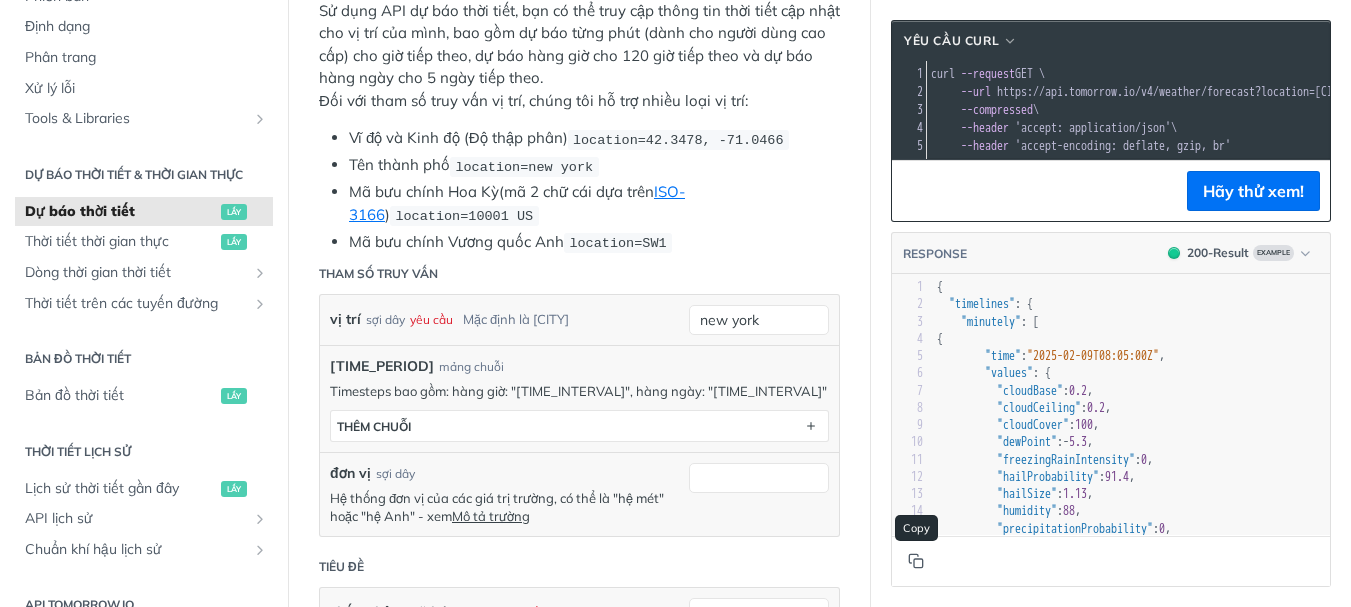click at bounding box center [916, 561] 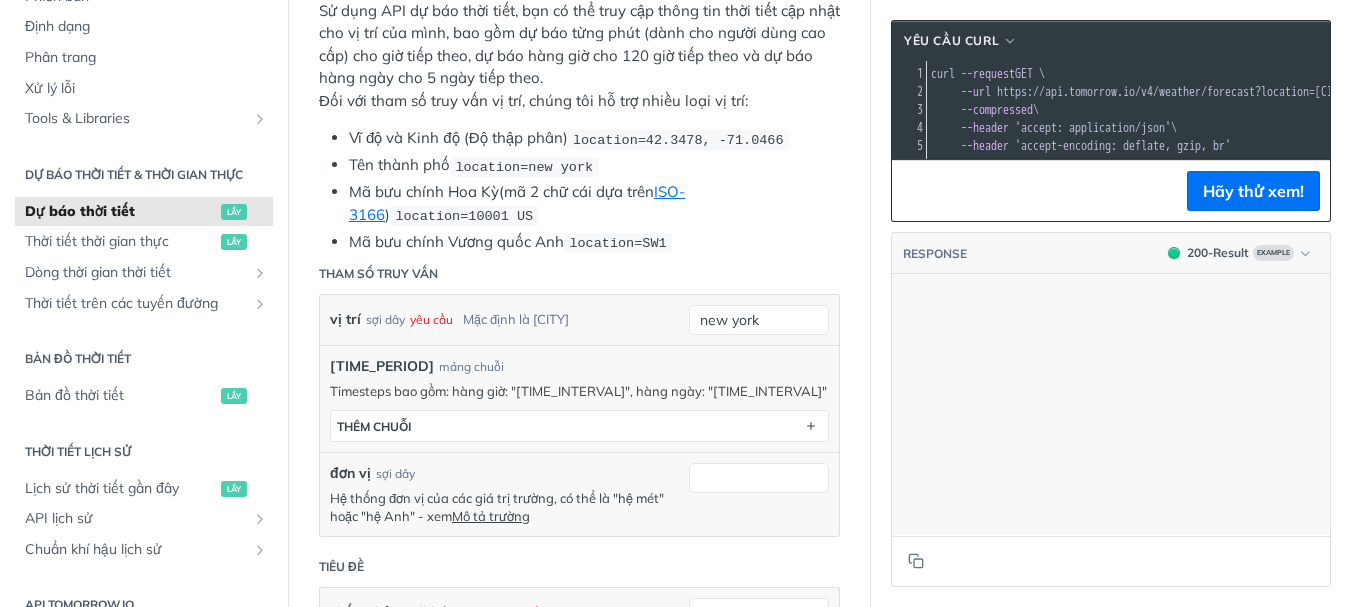 scroll, scrollTop: 800, scrollLeft: 0, axis: vertical 